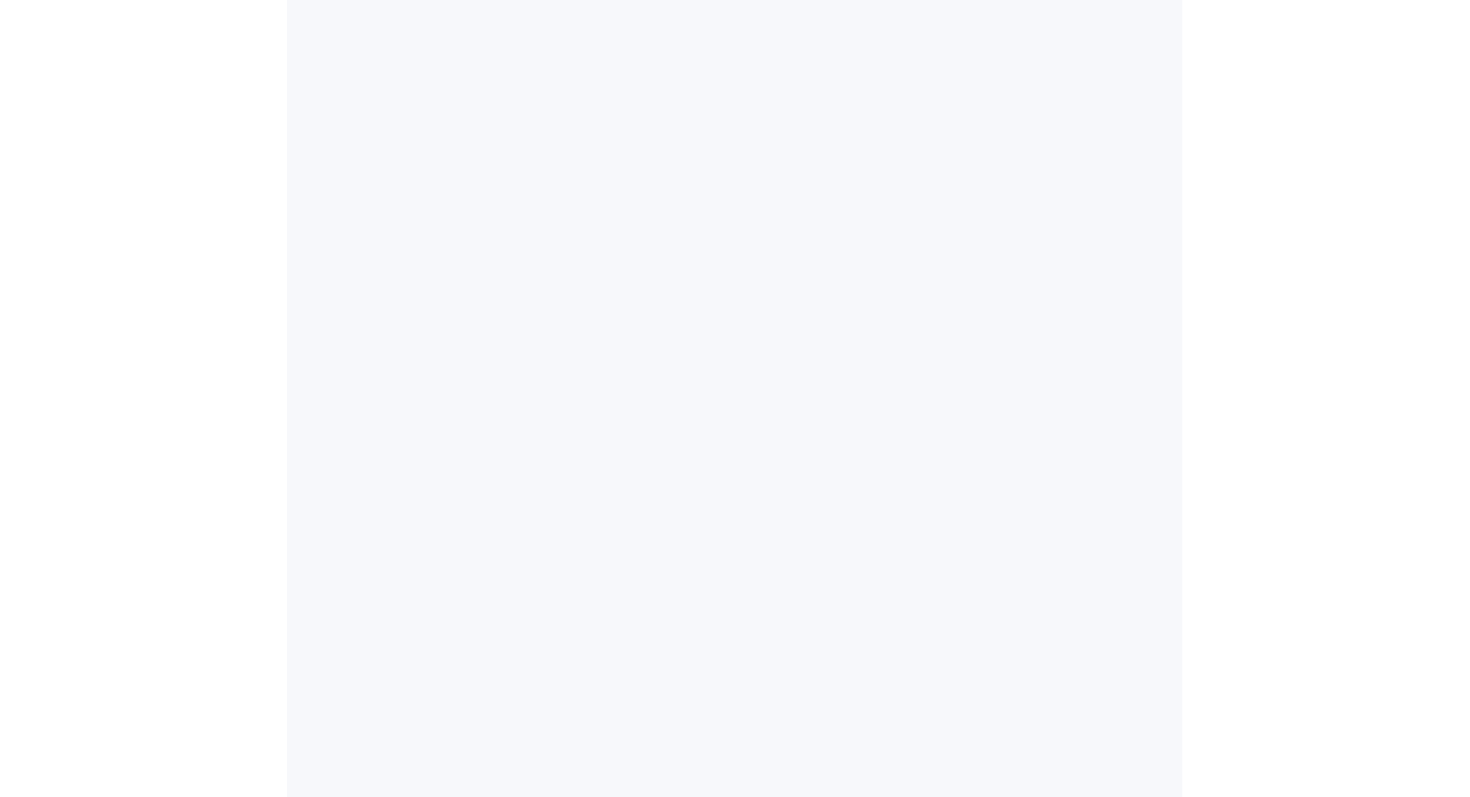 scroll, scrollTop: 0, scrollLeft: 0, axis: both 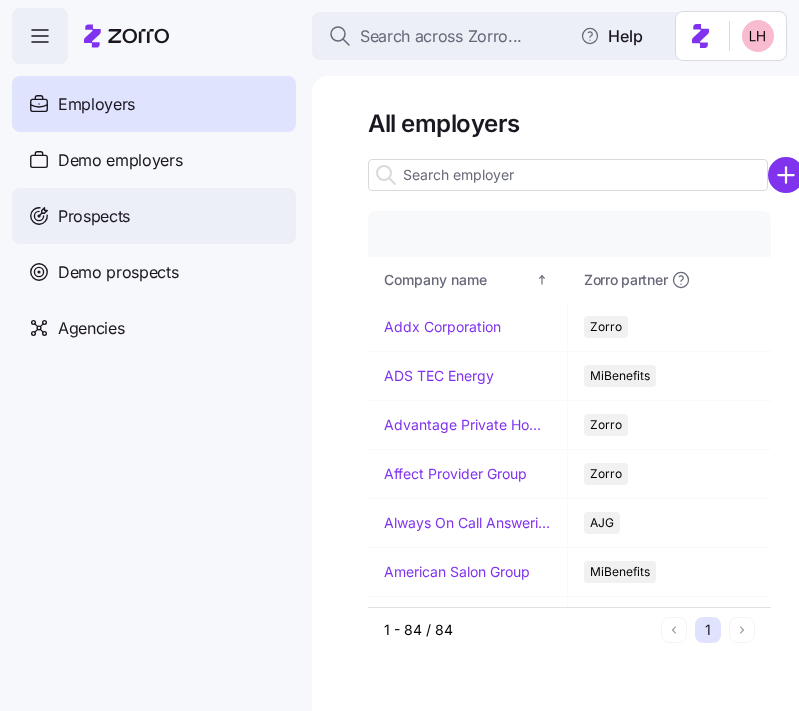 click on "Prospects" at bounding box center (154, 216) 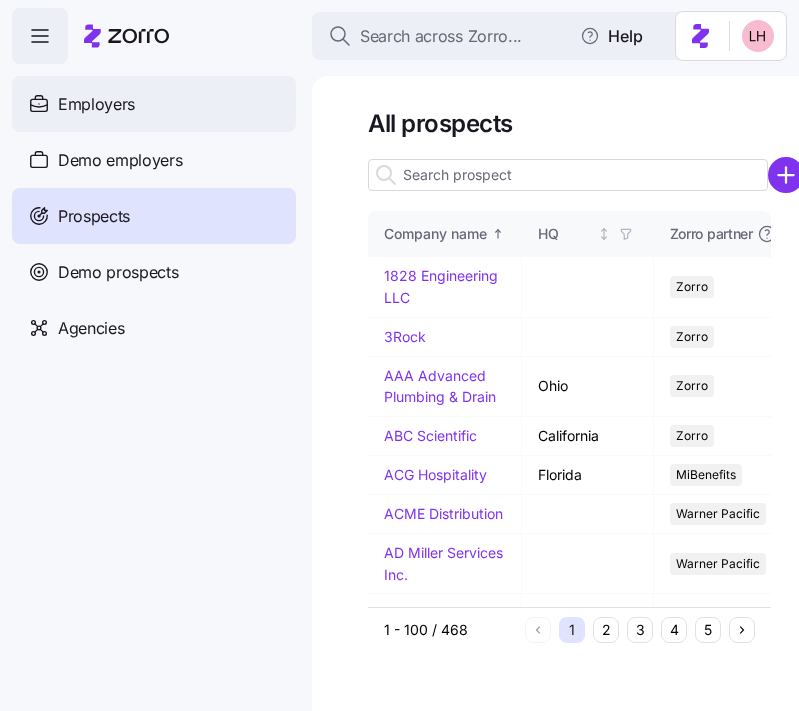 click on "Employers" at bounding box center (154, 104) 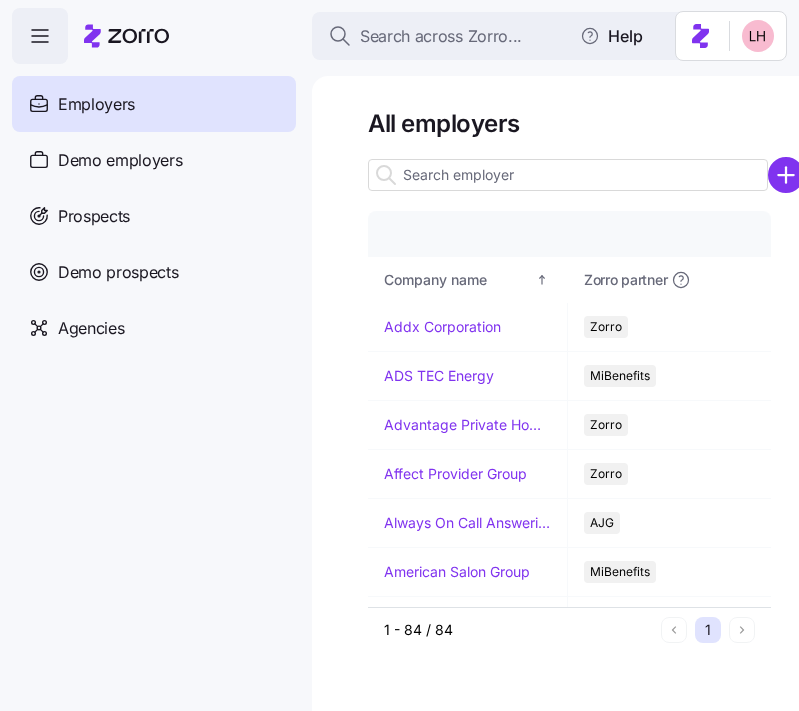 click at bounding box center [568, 175] 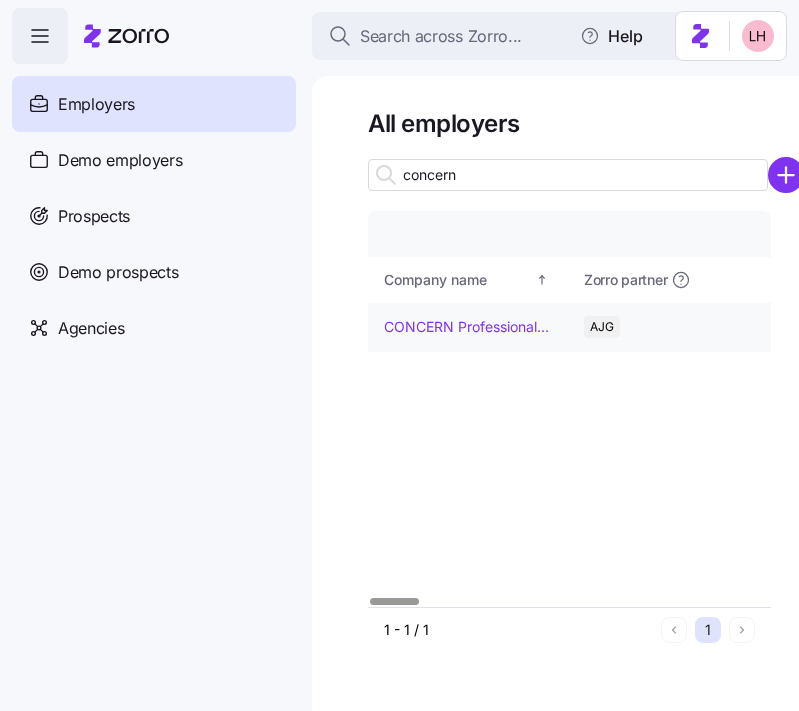 type on "concern" 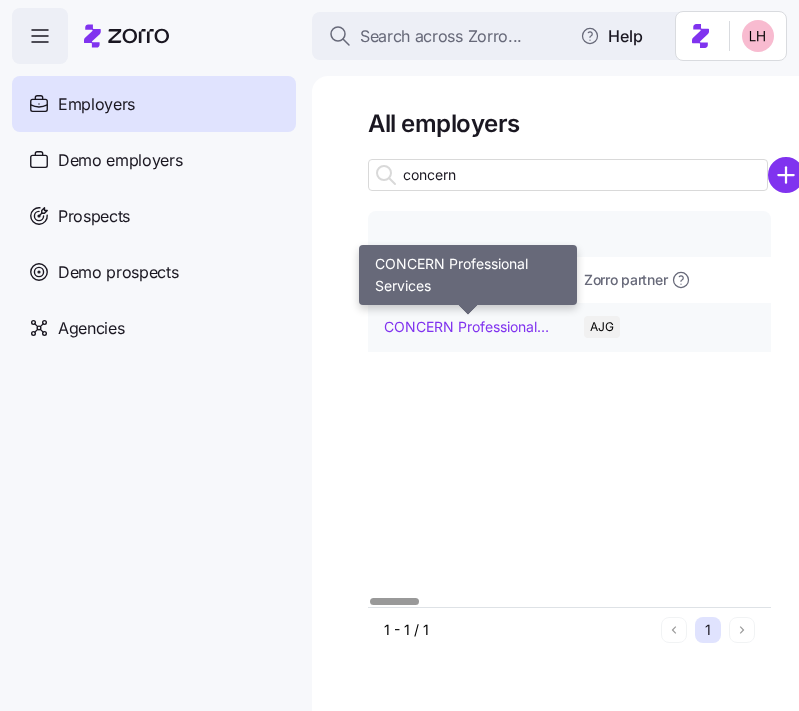 click on "CONCERN Professional Services" at bounding box center (467, 327) 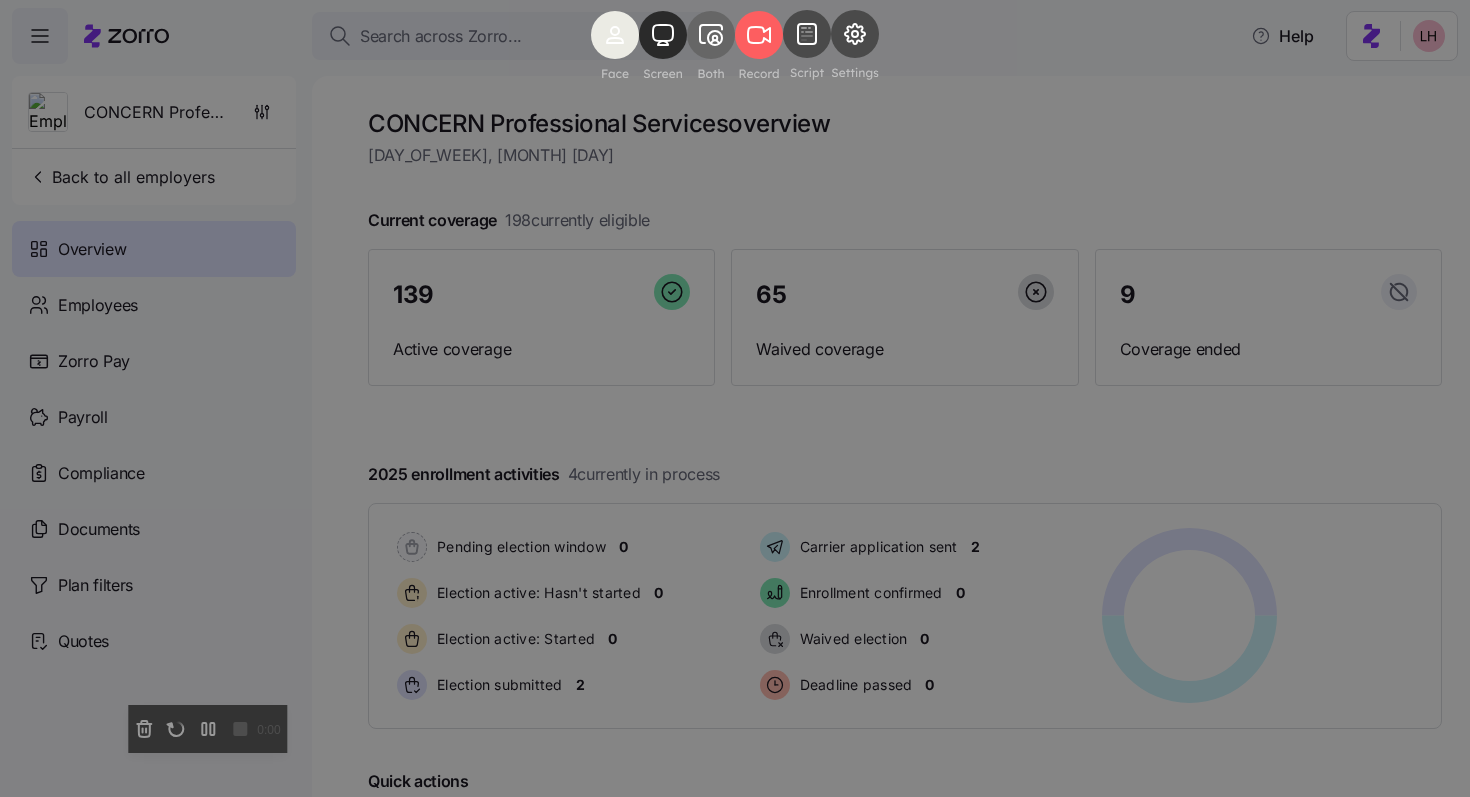 click 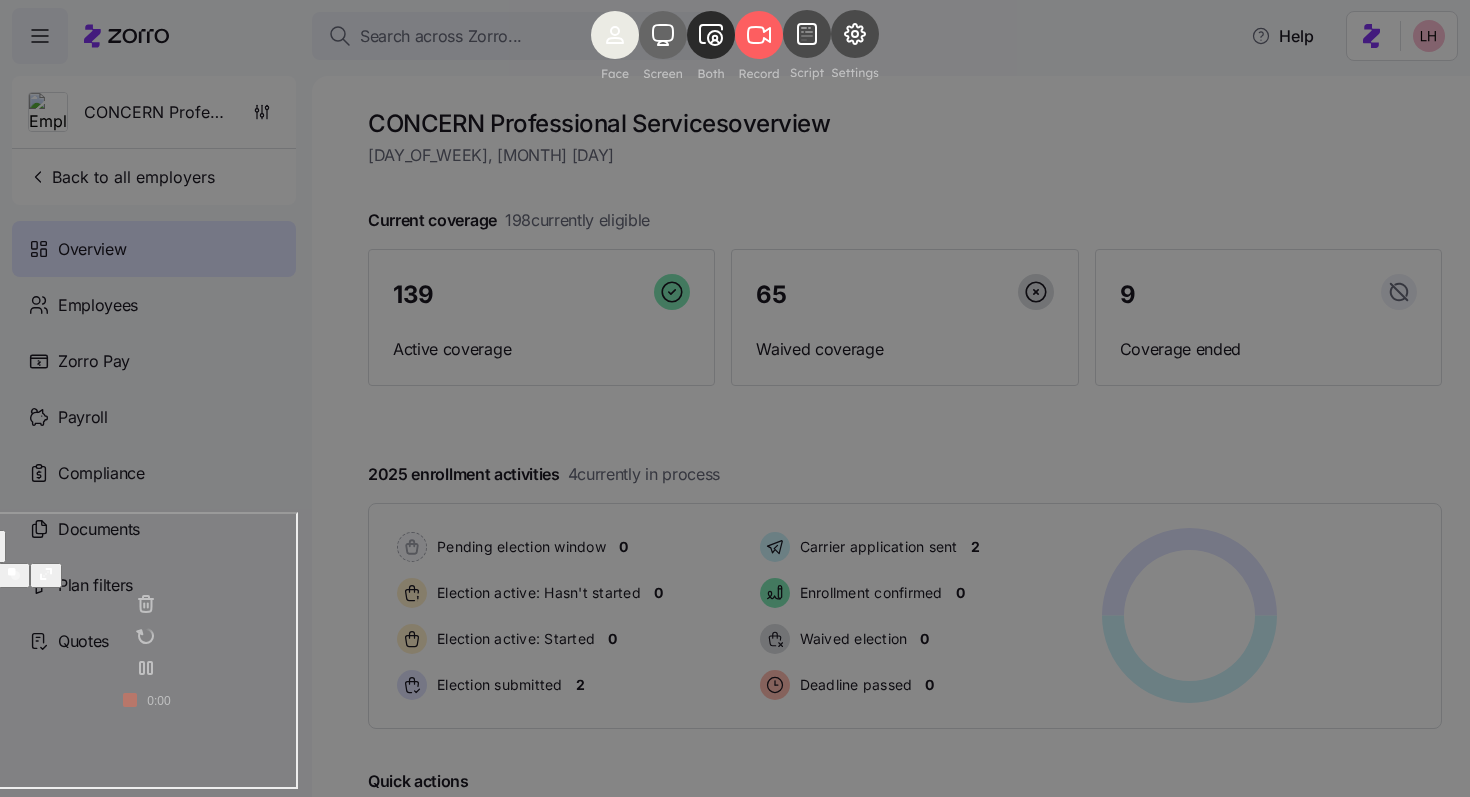 click 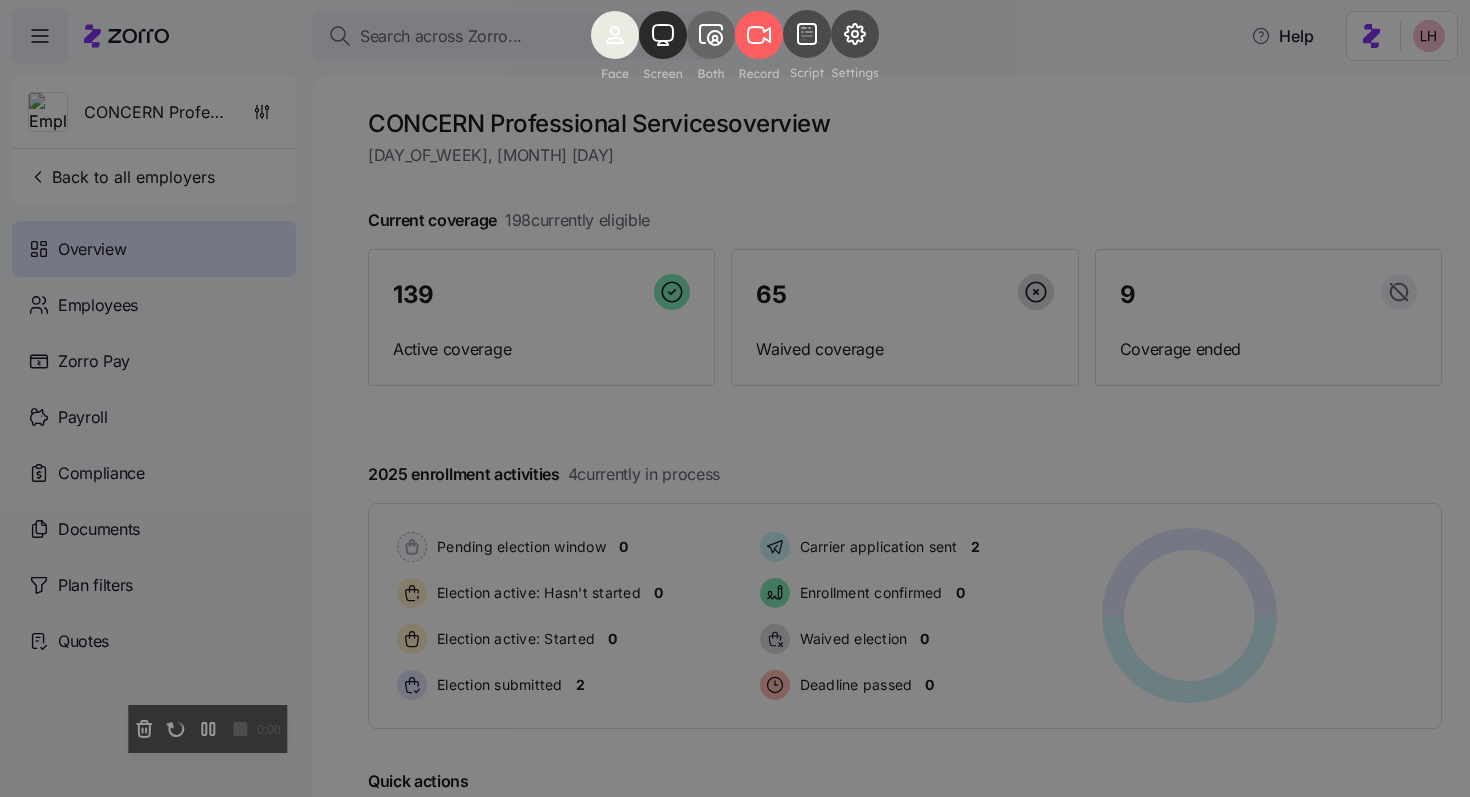 click 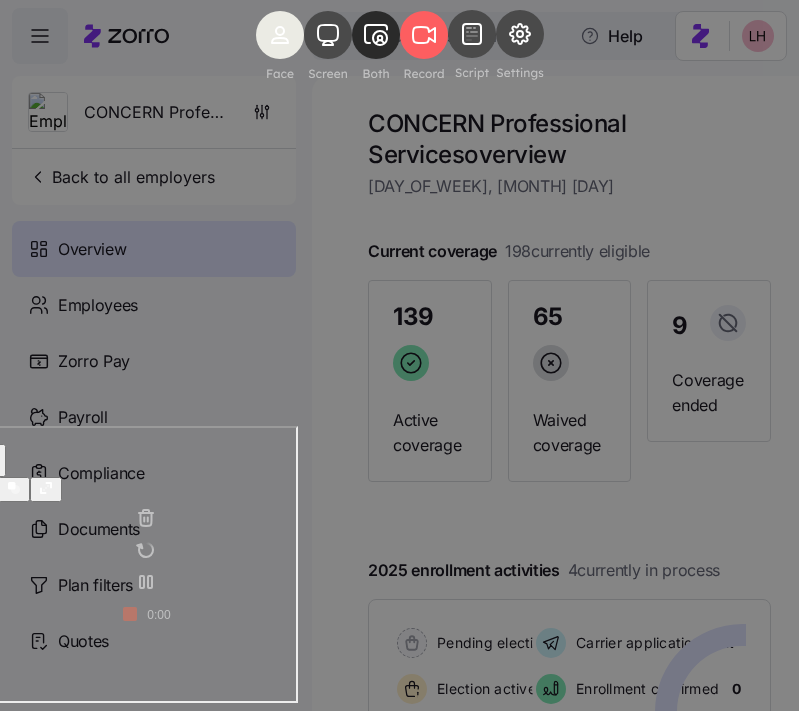 click at bounding box center (399, 355) 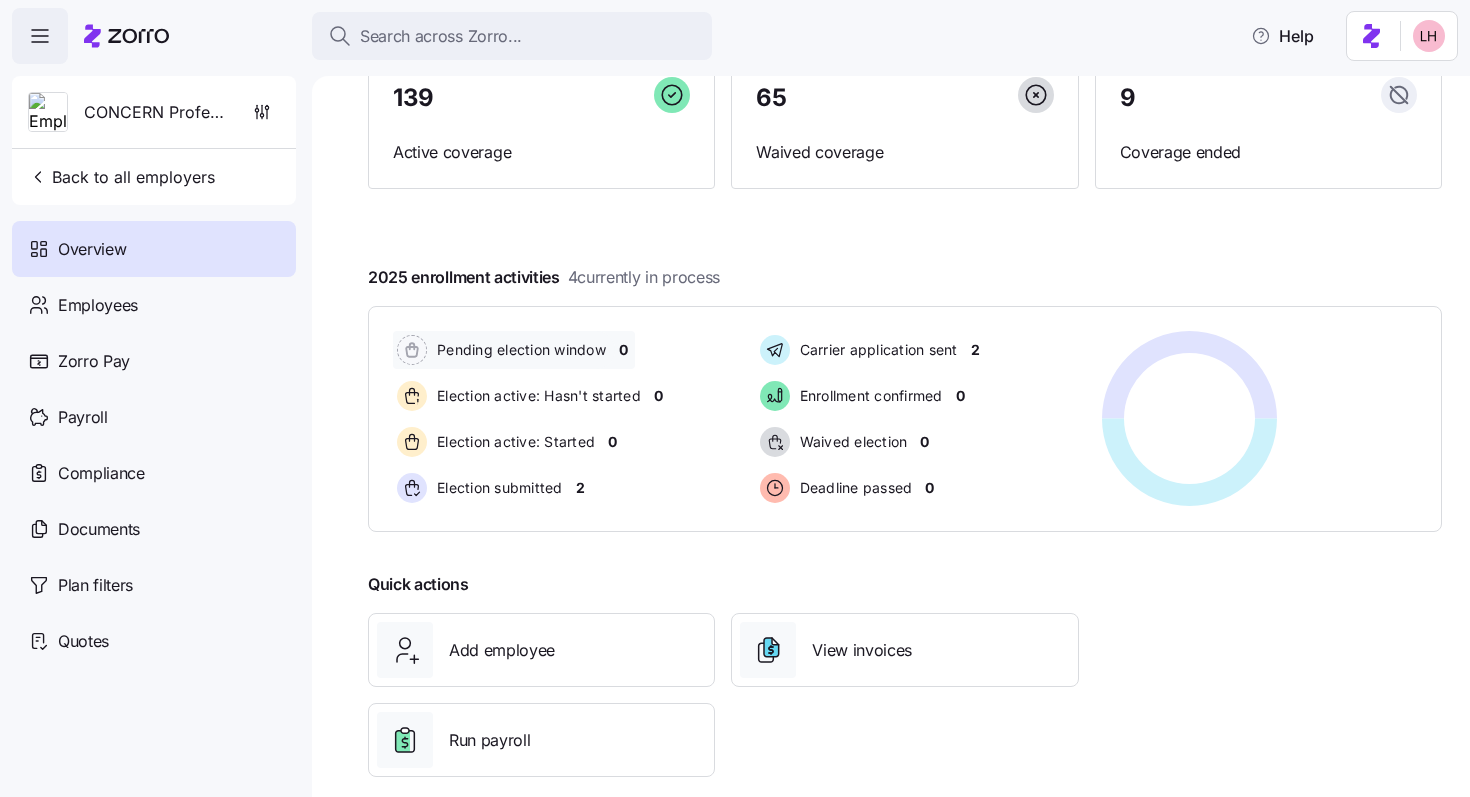 scroll, scrollTop: 198, scrollLeft: 0, axis: vertical 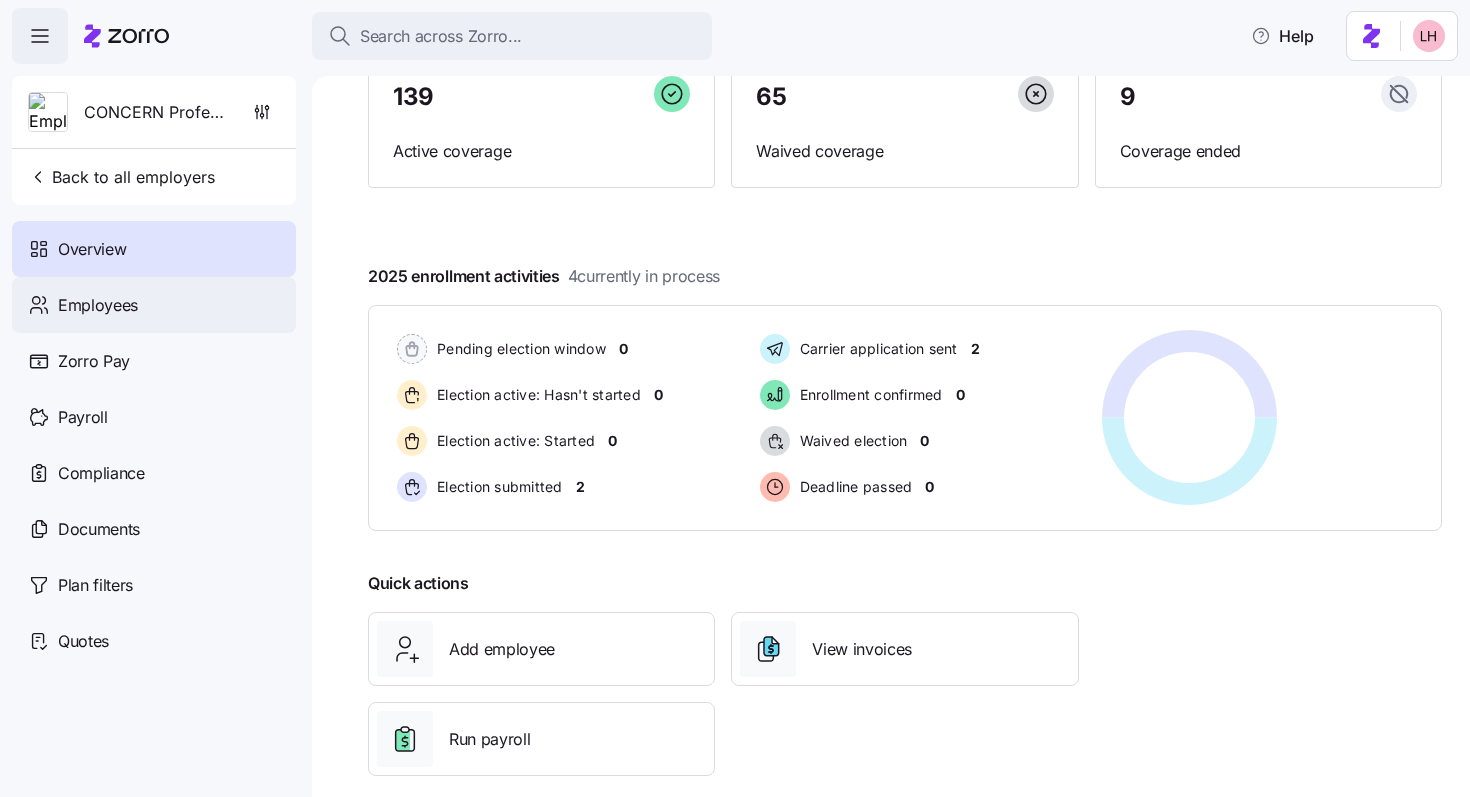 click on "Employees" at bounding box center [98, 305] 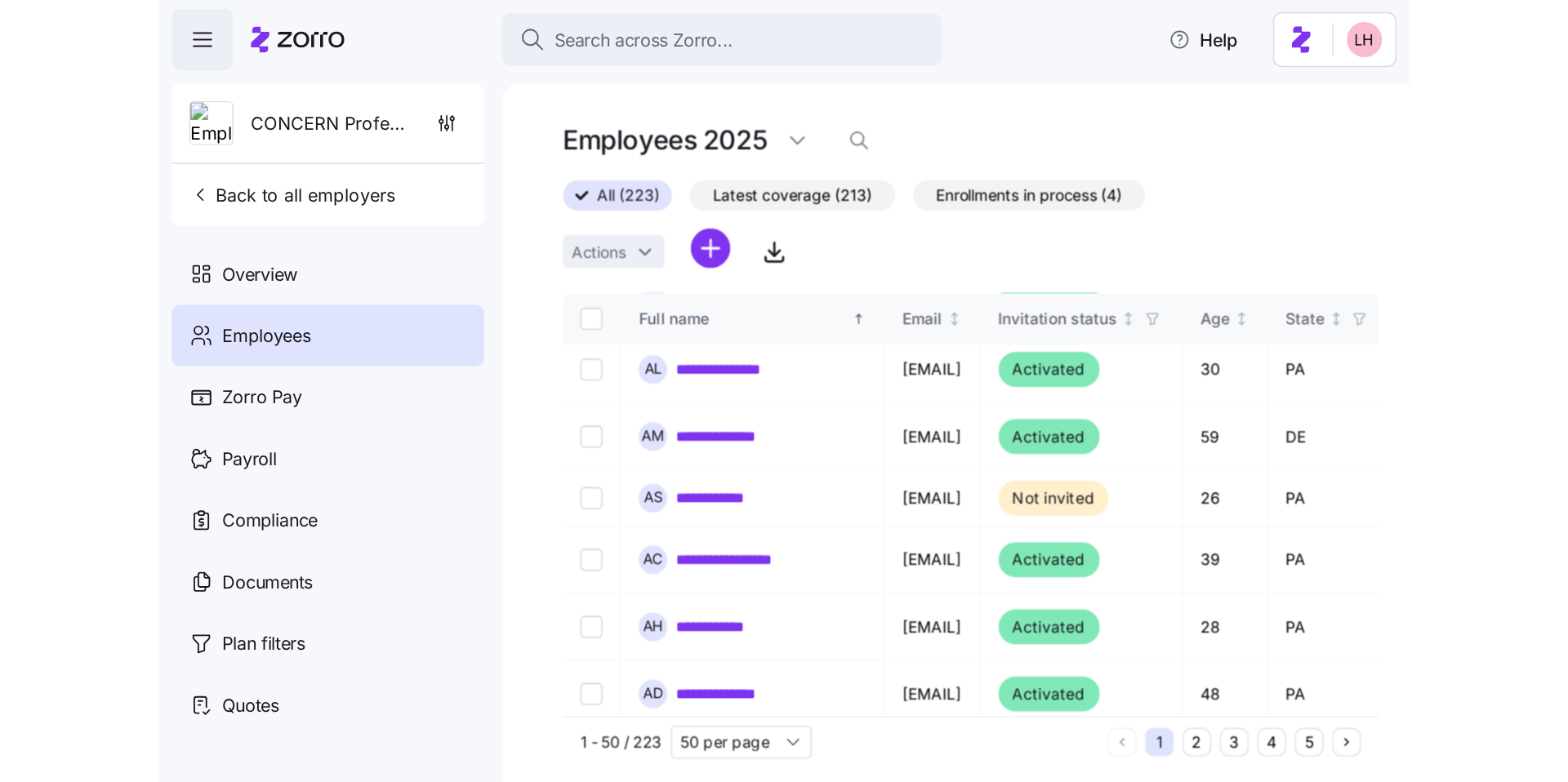 scroll, scrollTop: 56, scrollLeft: 0, axis: vertical 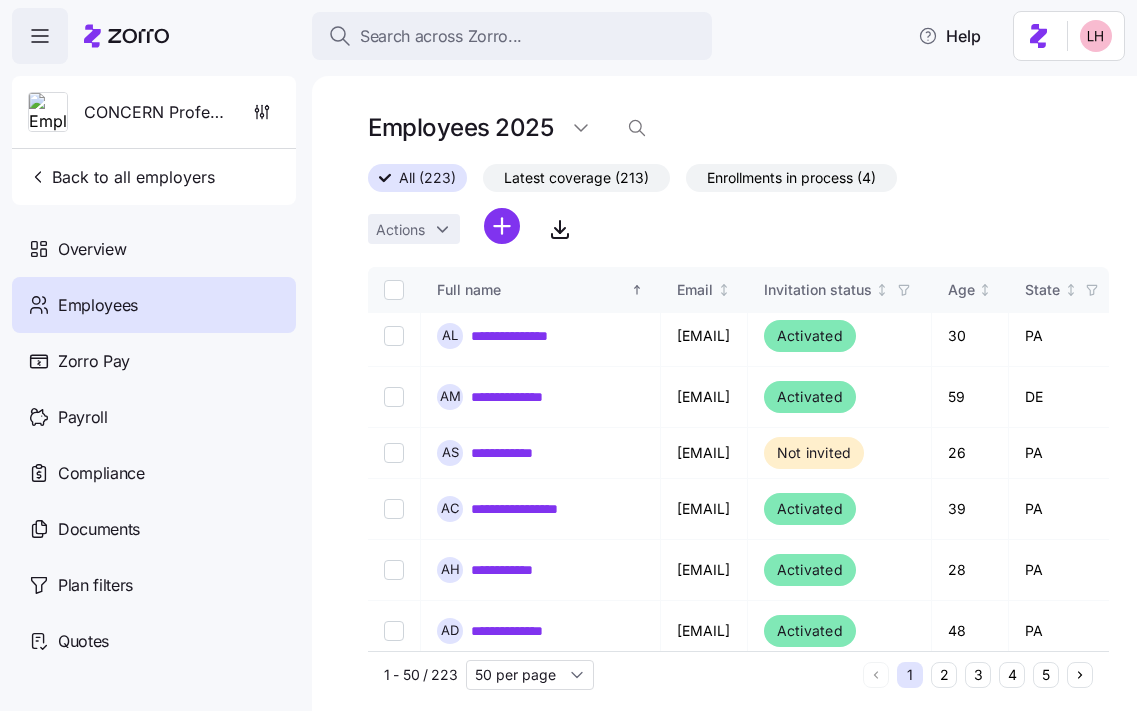 click on "Overview" at bounding box center [92, 249] 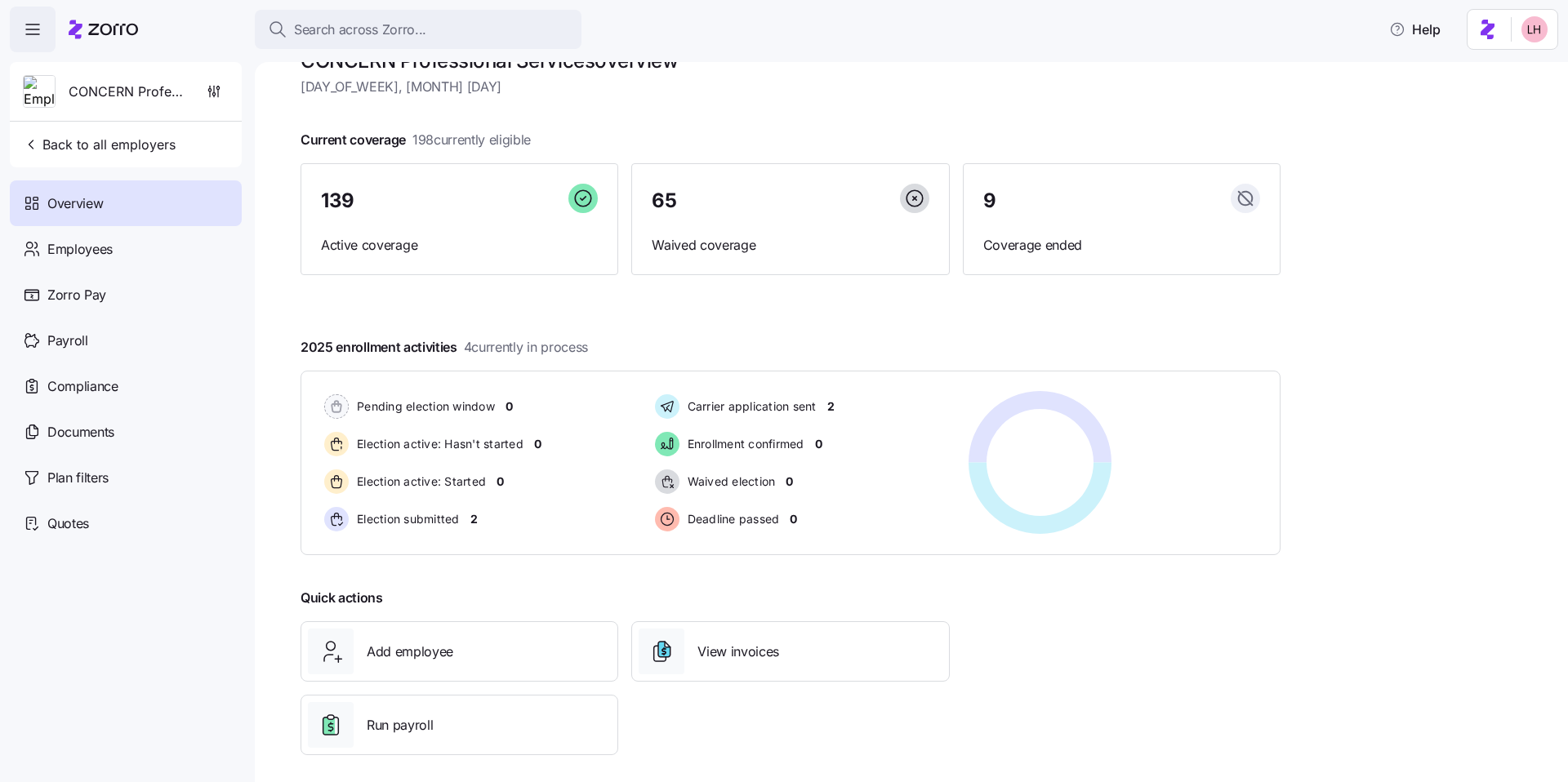 scroll, scrollTop: 52, scrollLeft: 0, axis: vertical 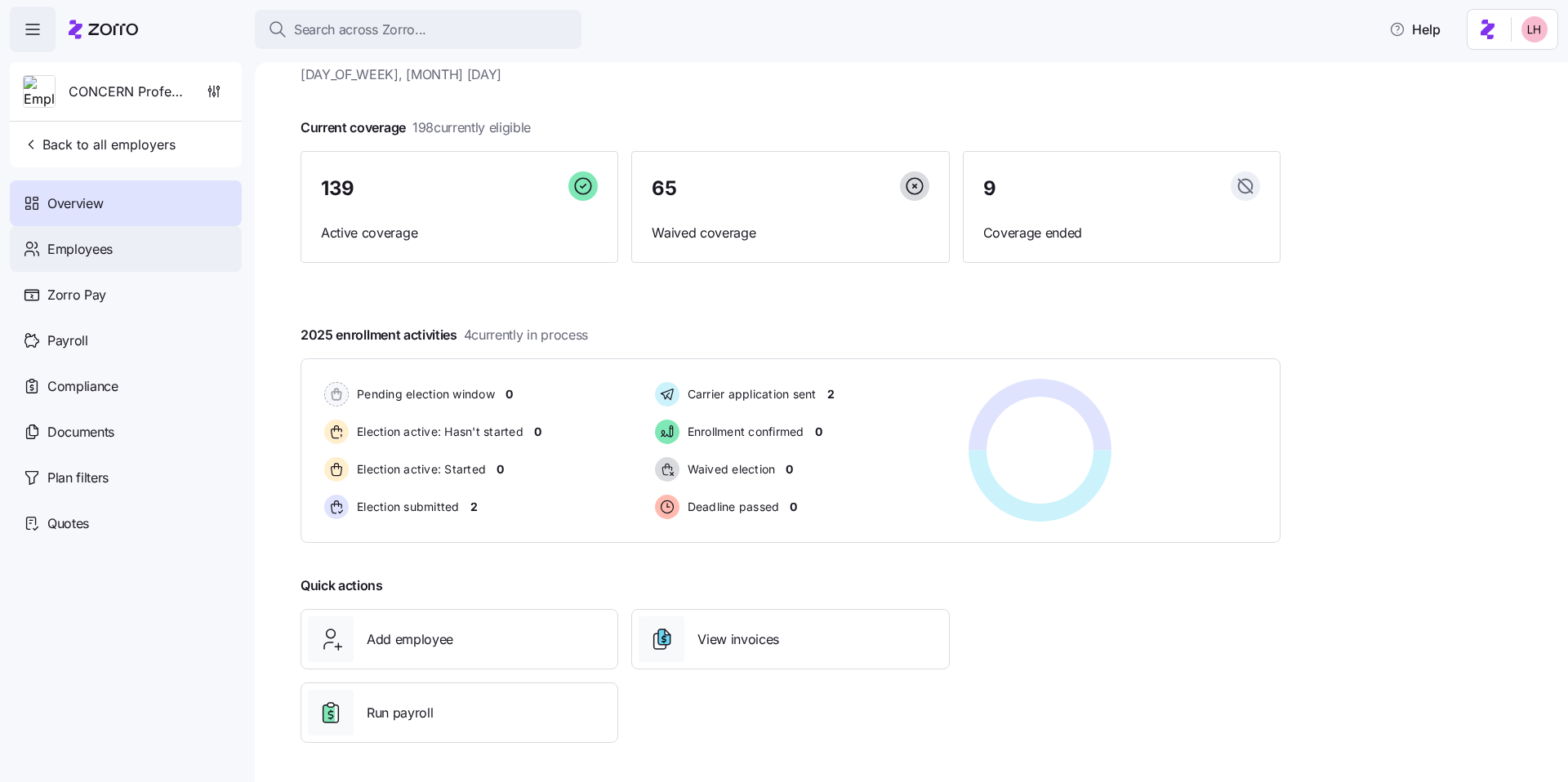 click on "Employees" at bounding box center [80, 249] 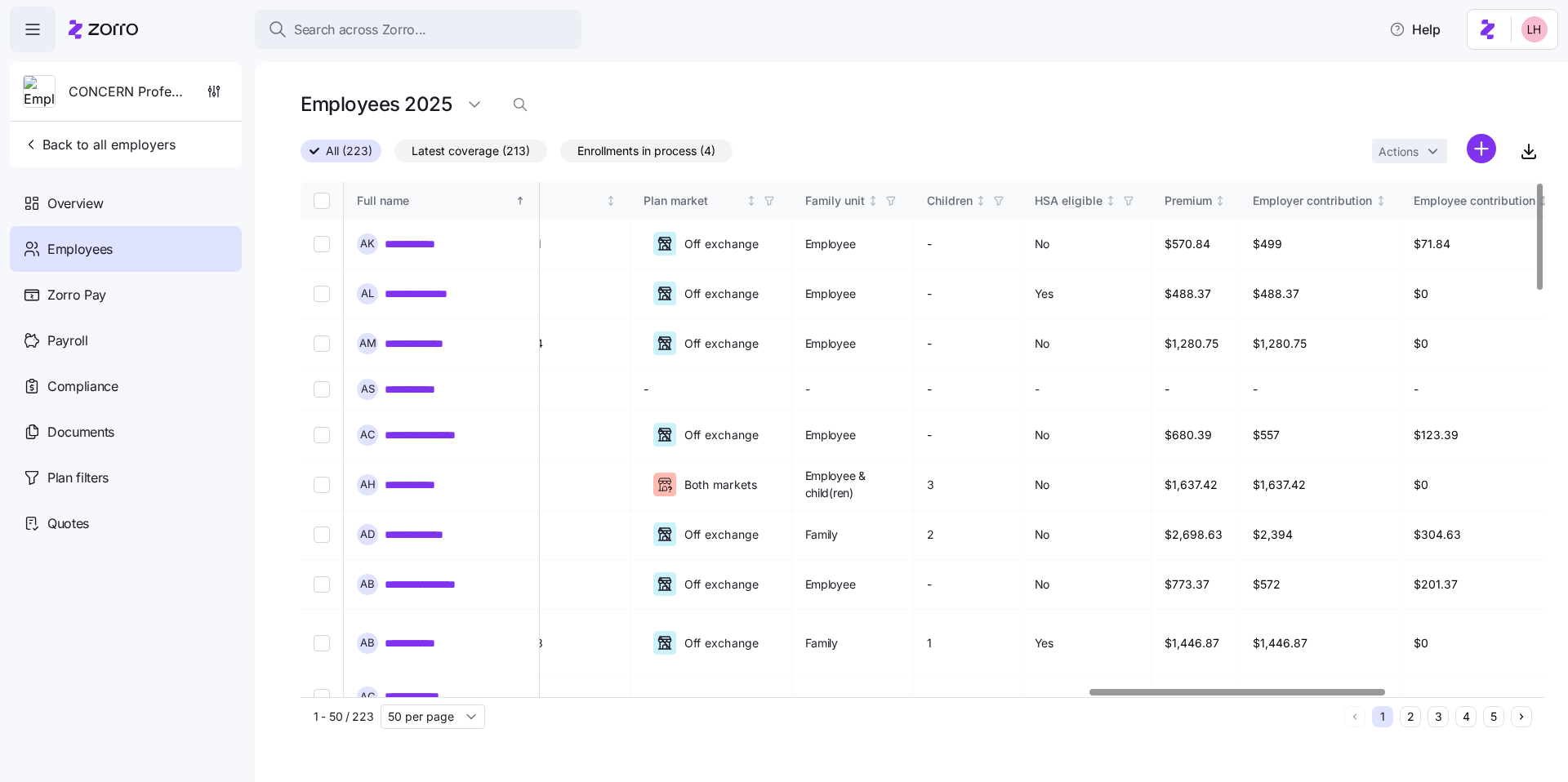 scroll, scrollTop: 0, scrollLeft: 3309, axis: horizontal 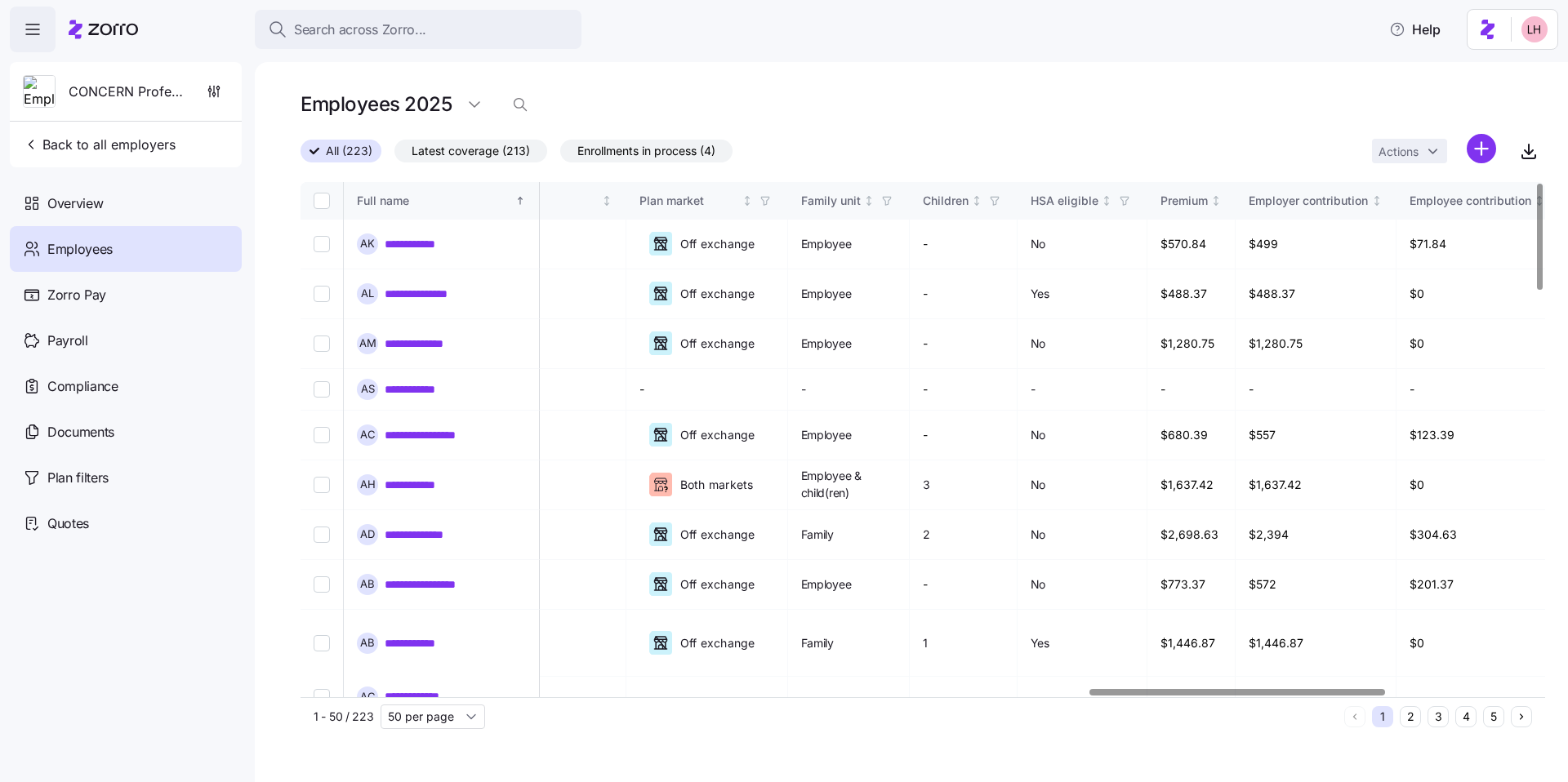 click at bounding box center (1237, 691) 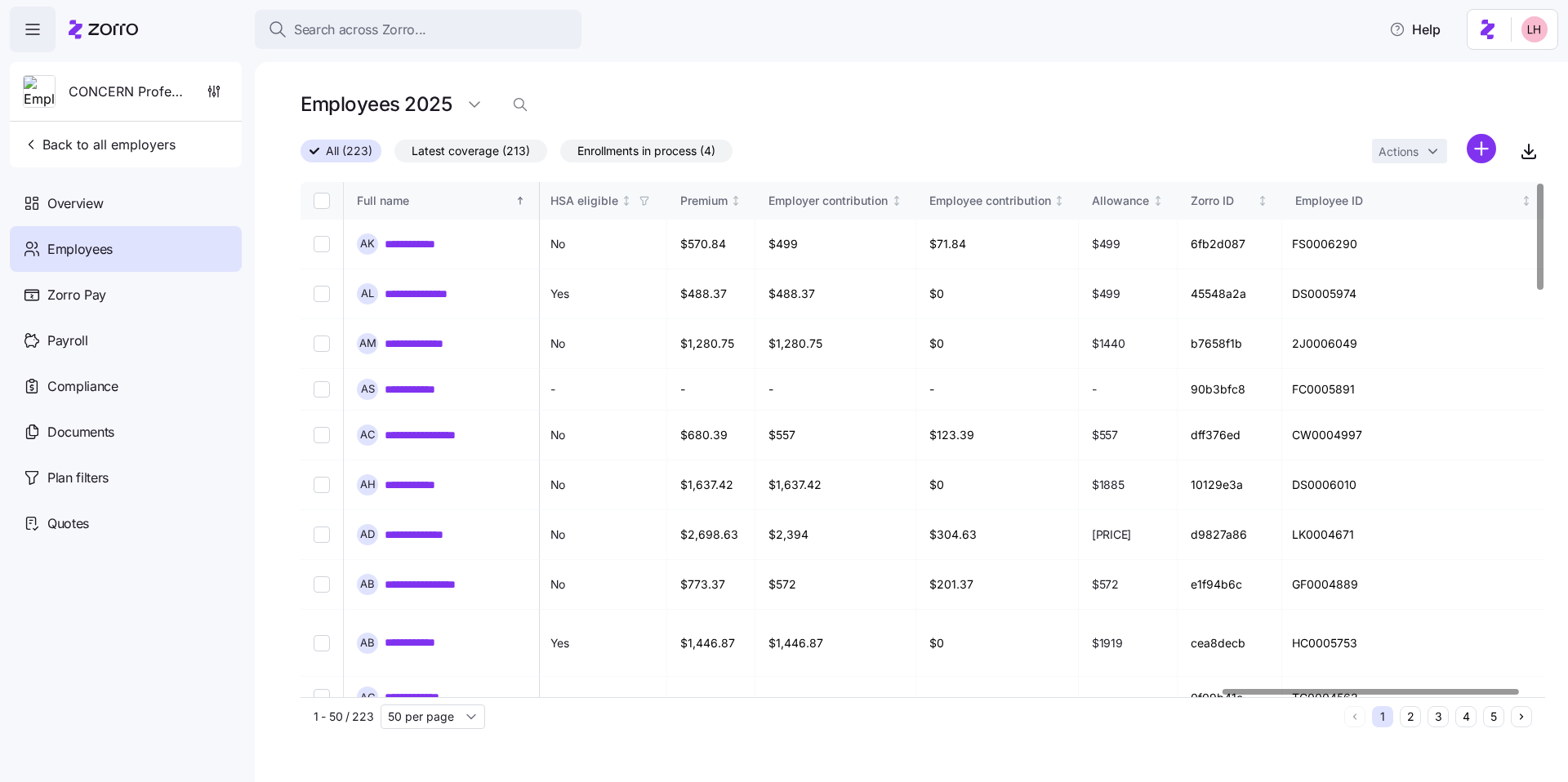 scroll, scrollTop: 0, scrollLeft: 3867, axis: horizontal 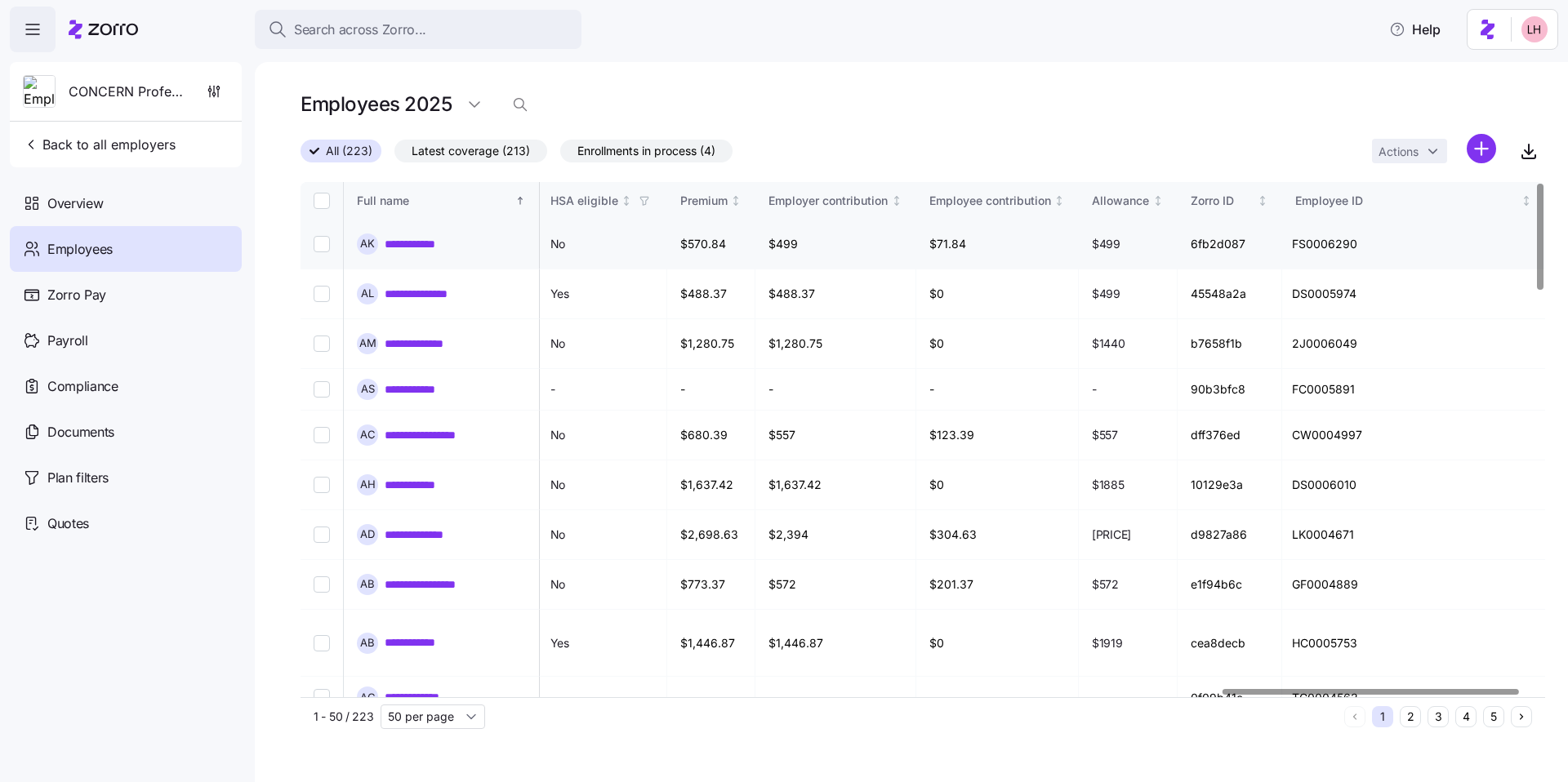 click on "**********" at bounding box center [421, 244] 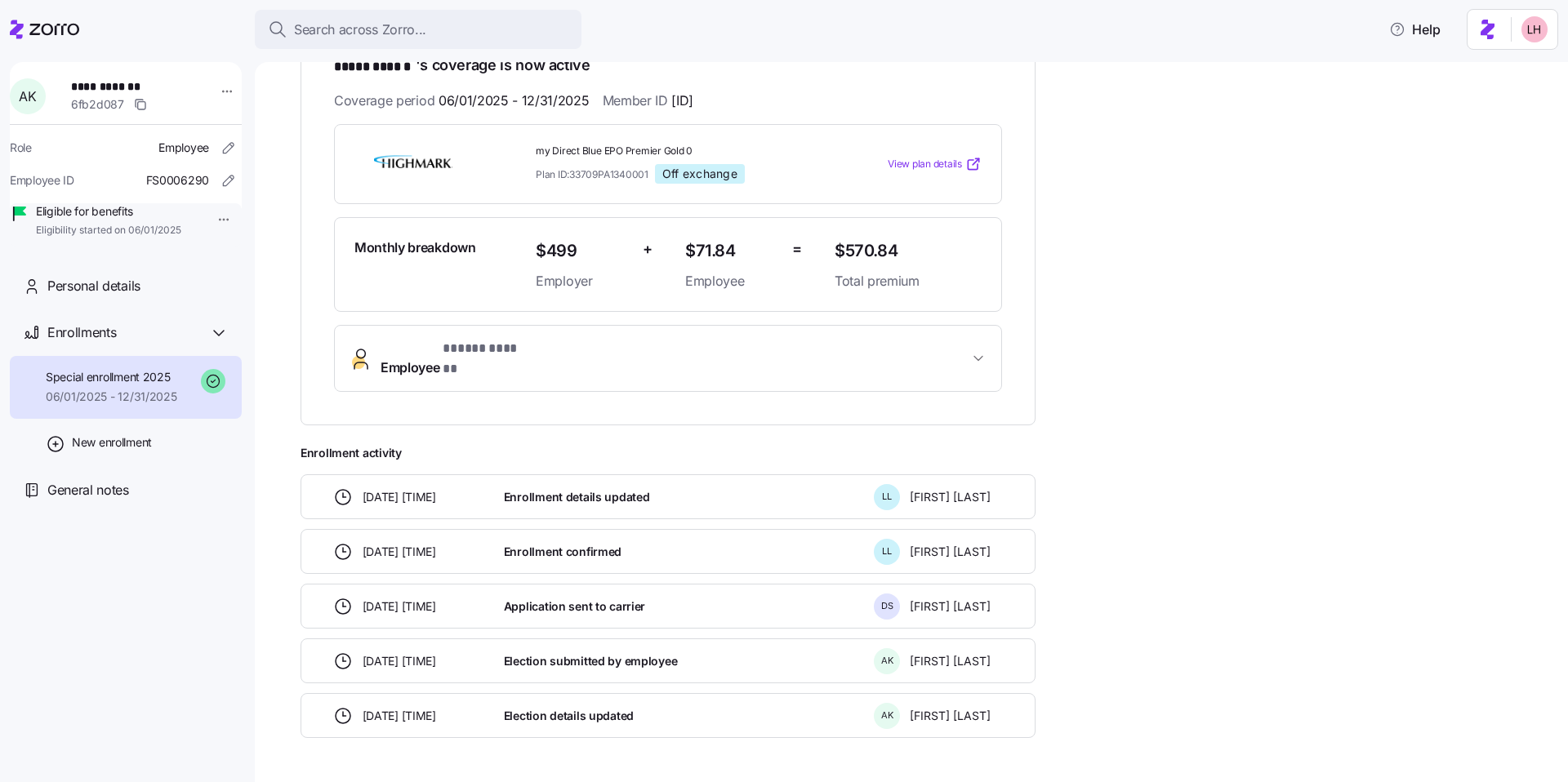 scroll, scrollTop: 319, scrollLeft: 0, axis: vertical 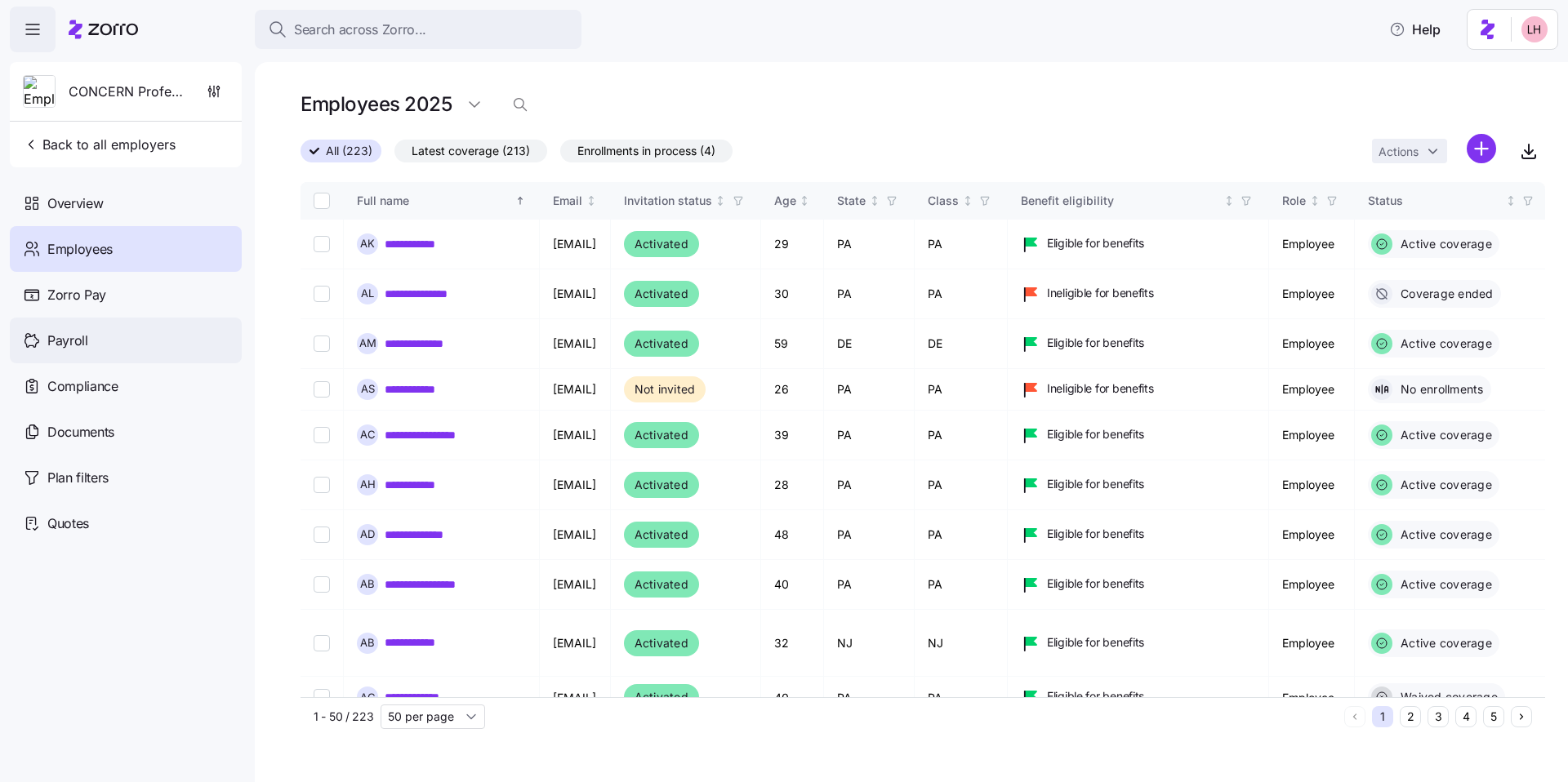 click on "Payroll" at bounding box center [68, 340] 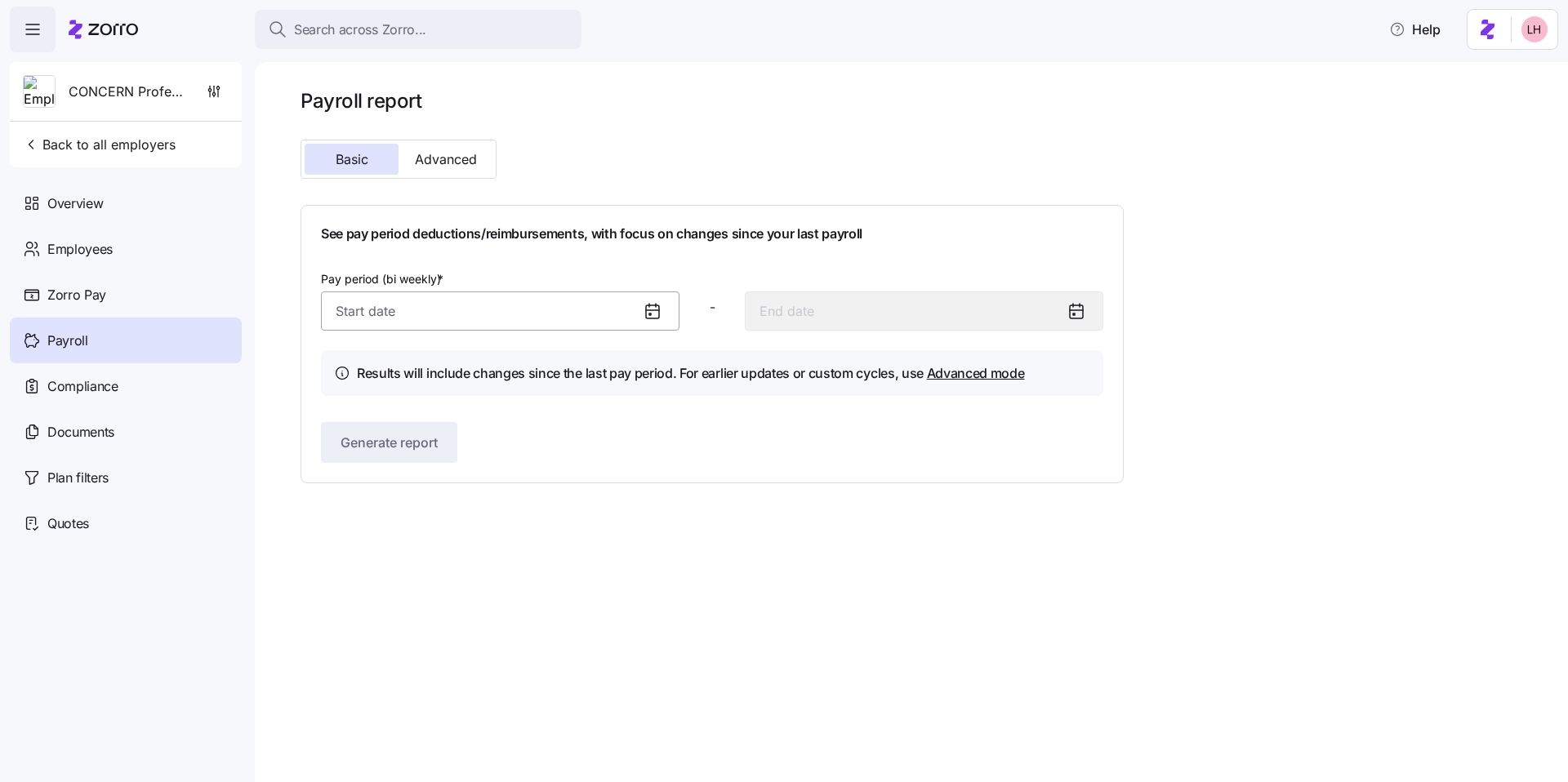 click on "Pay period (bi weekly)  *" at bounding box center (500, 311) 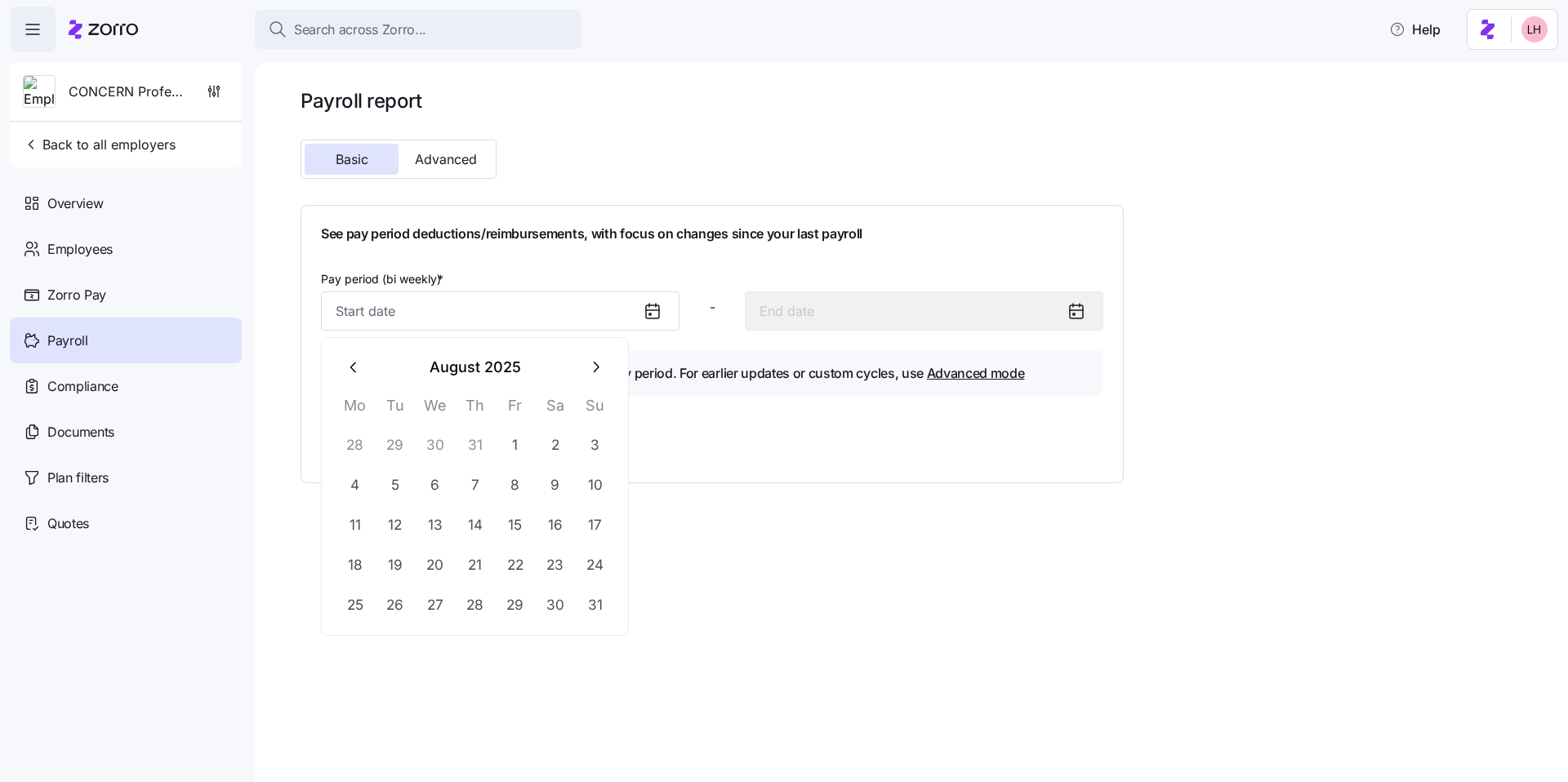 click 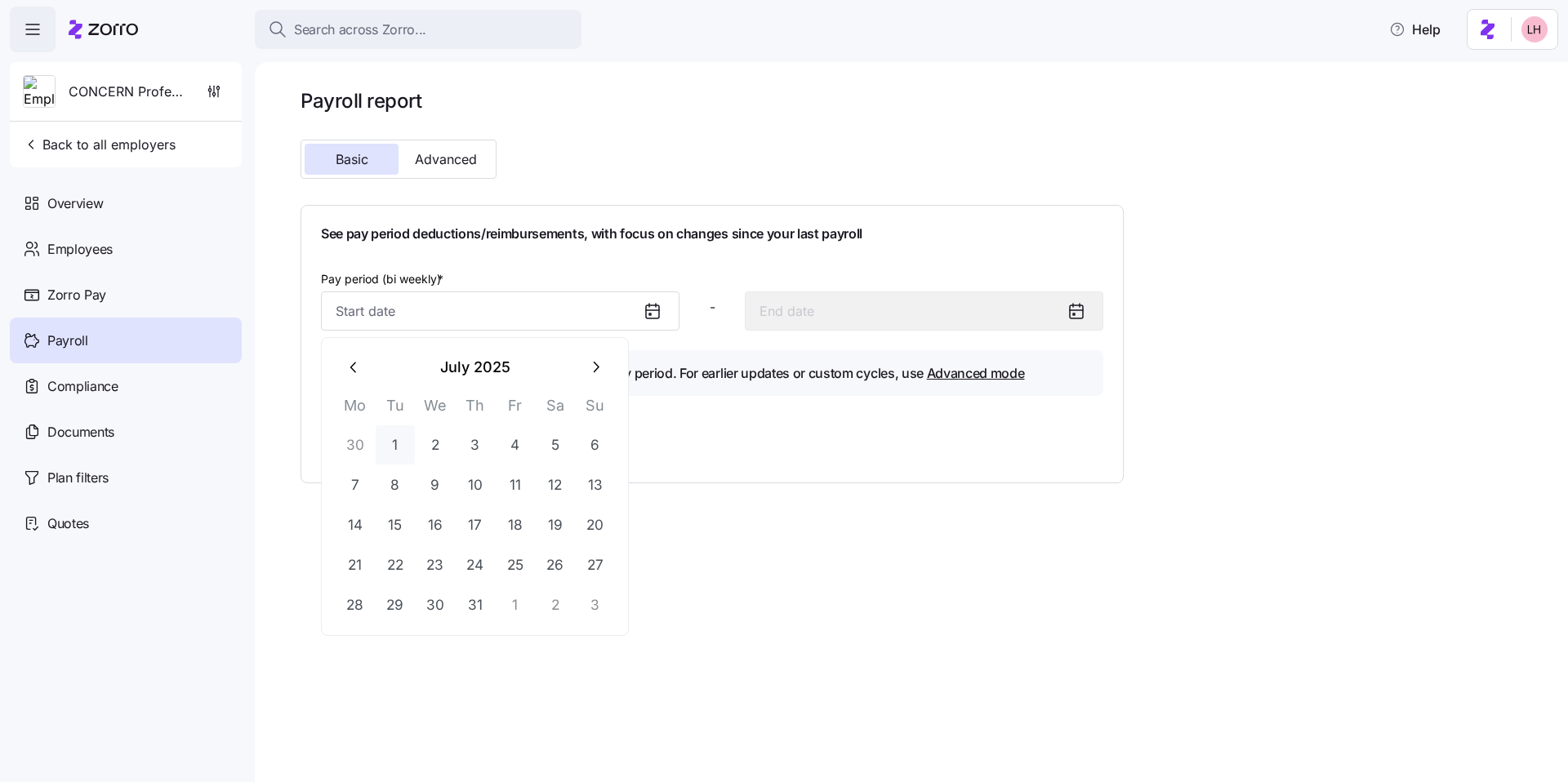 click on "1" at bounding box center [395, 445] 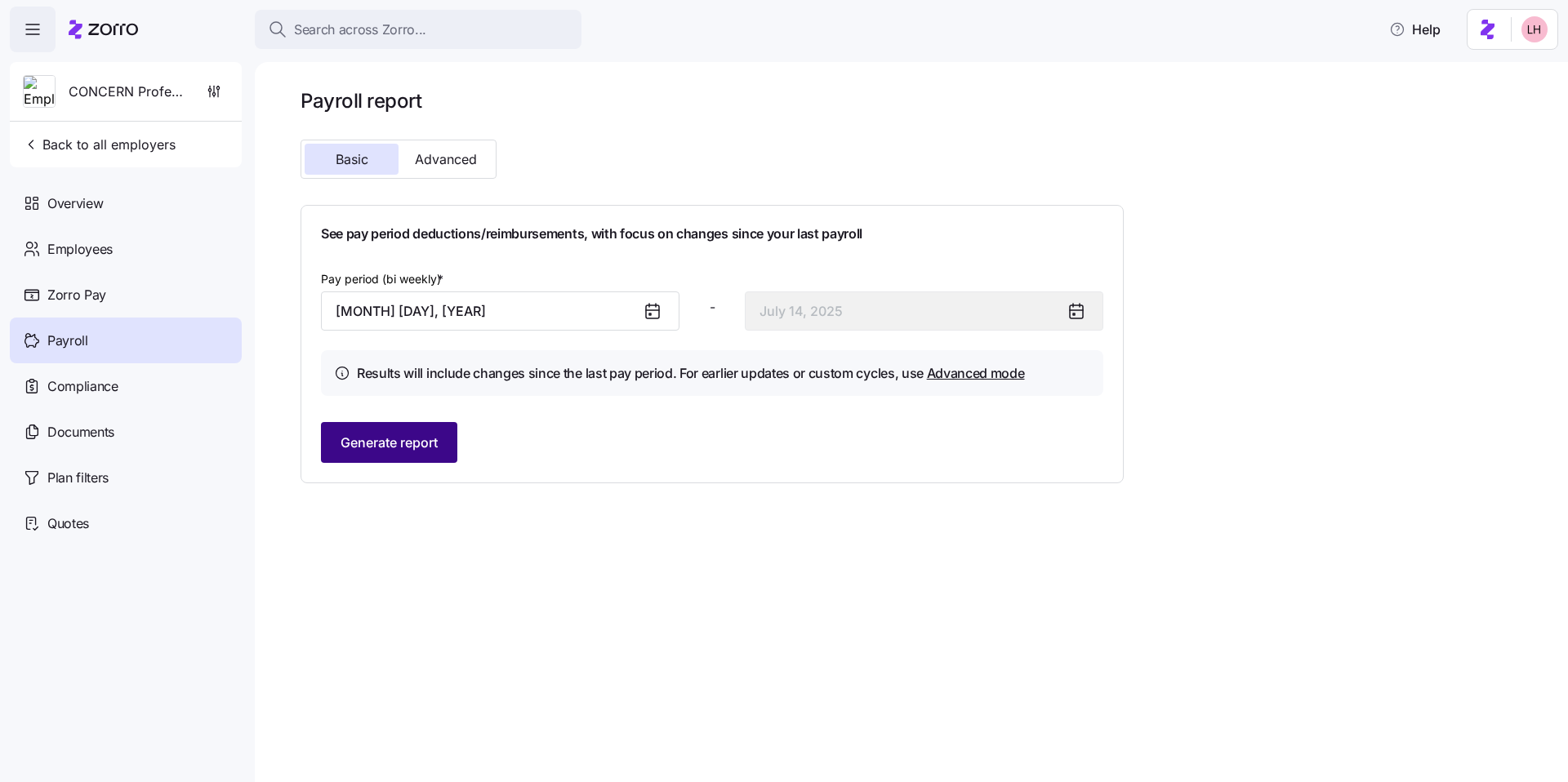 click on "Generate report" at bounding box center [389, 442] 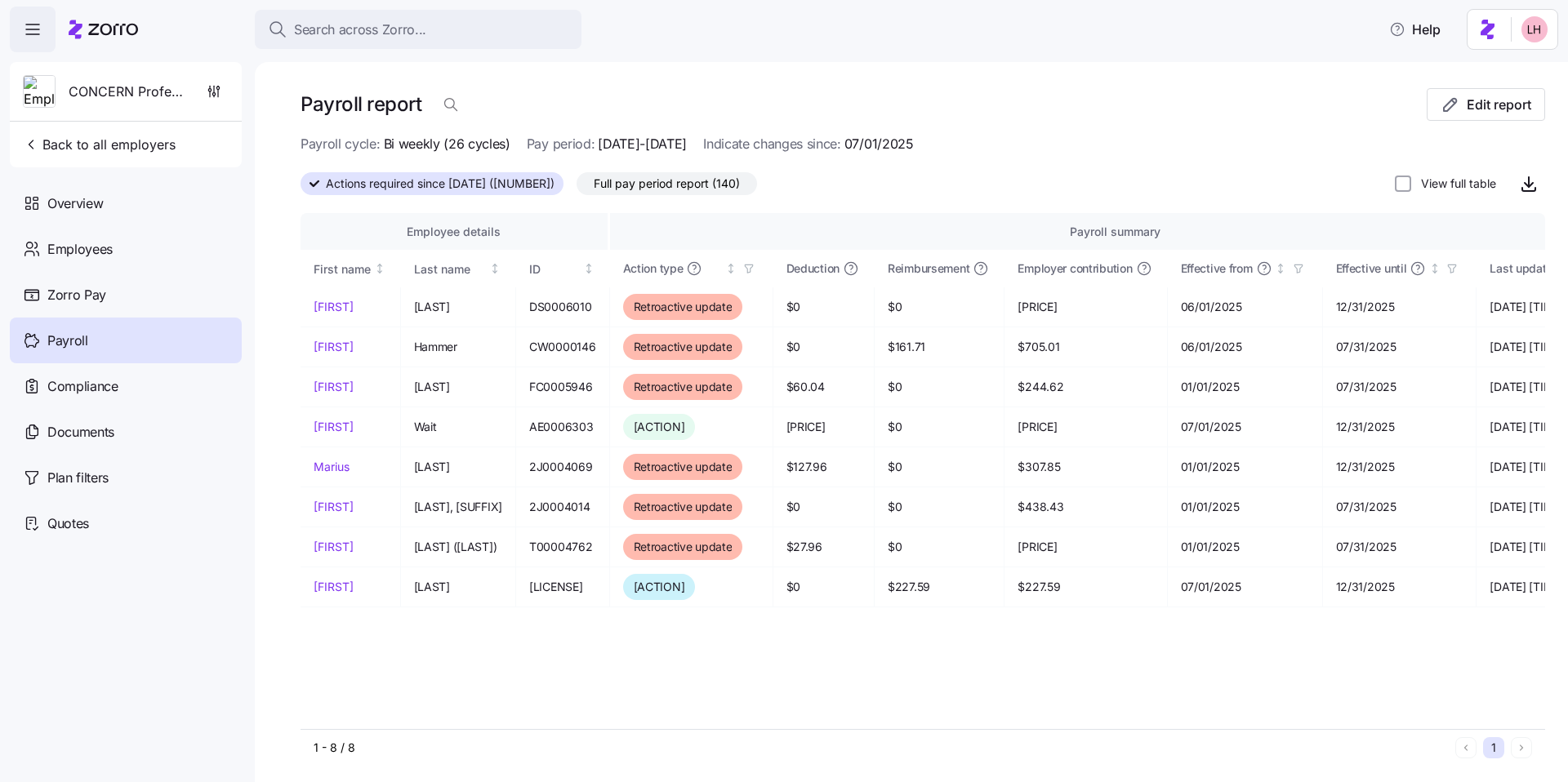 click on "Full pay period report (140)" at bounding box center [666, 184] 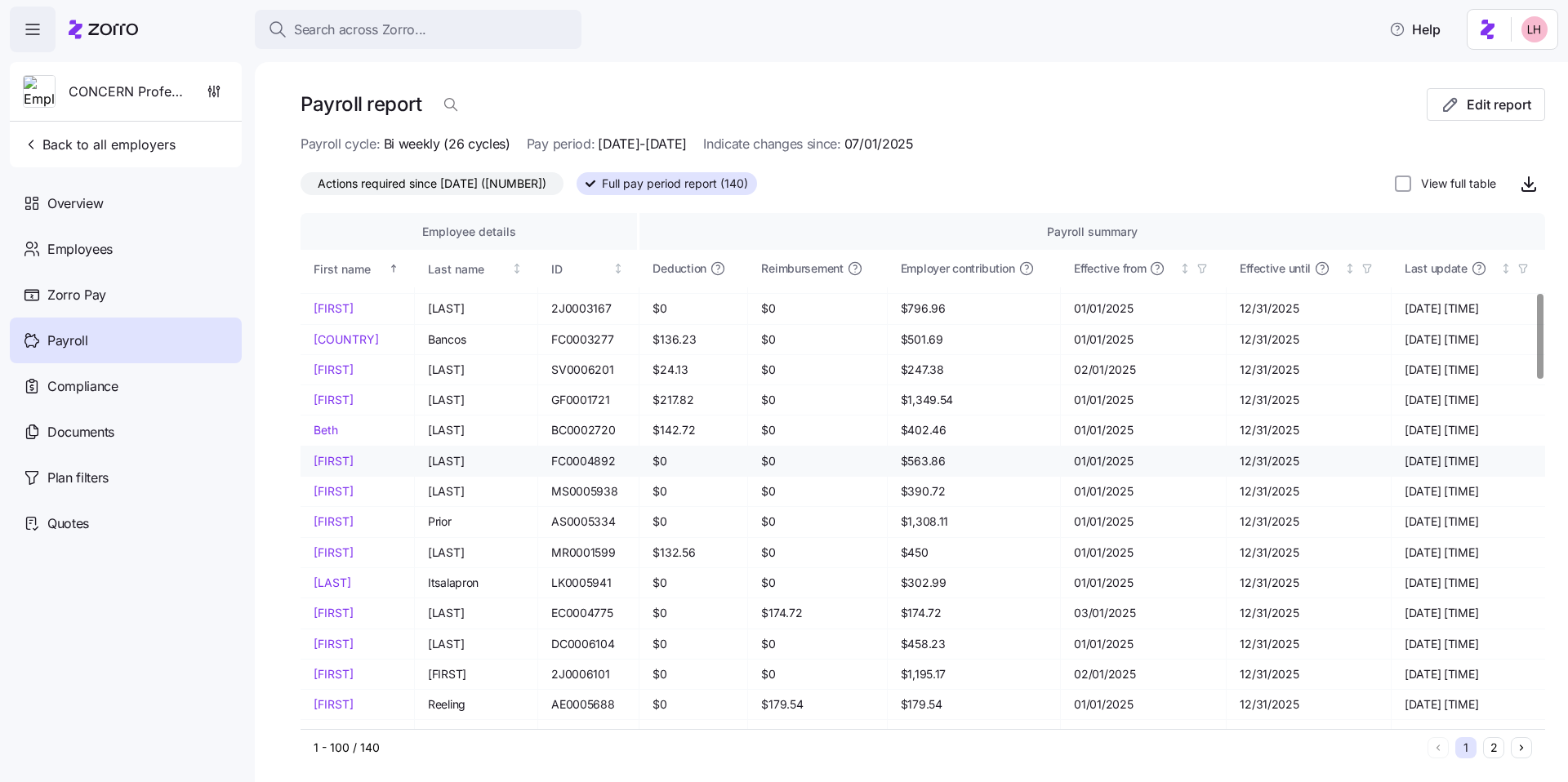 scroll, scrollTop: 482, scrollLeft: 0, axis: vertical 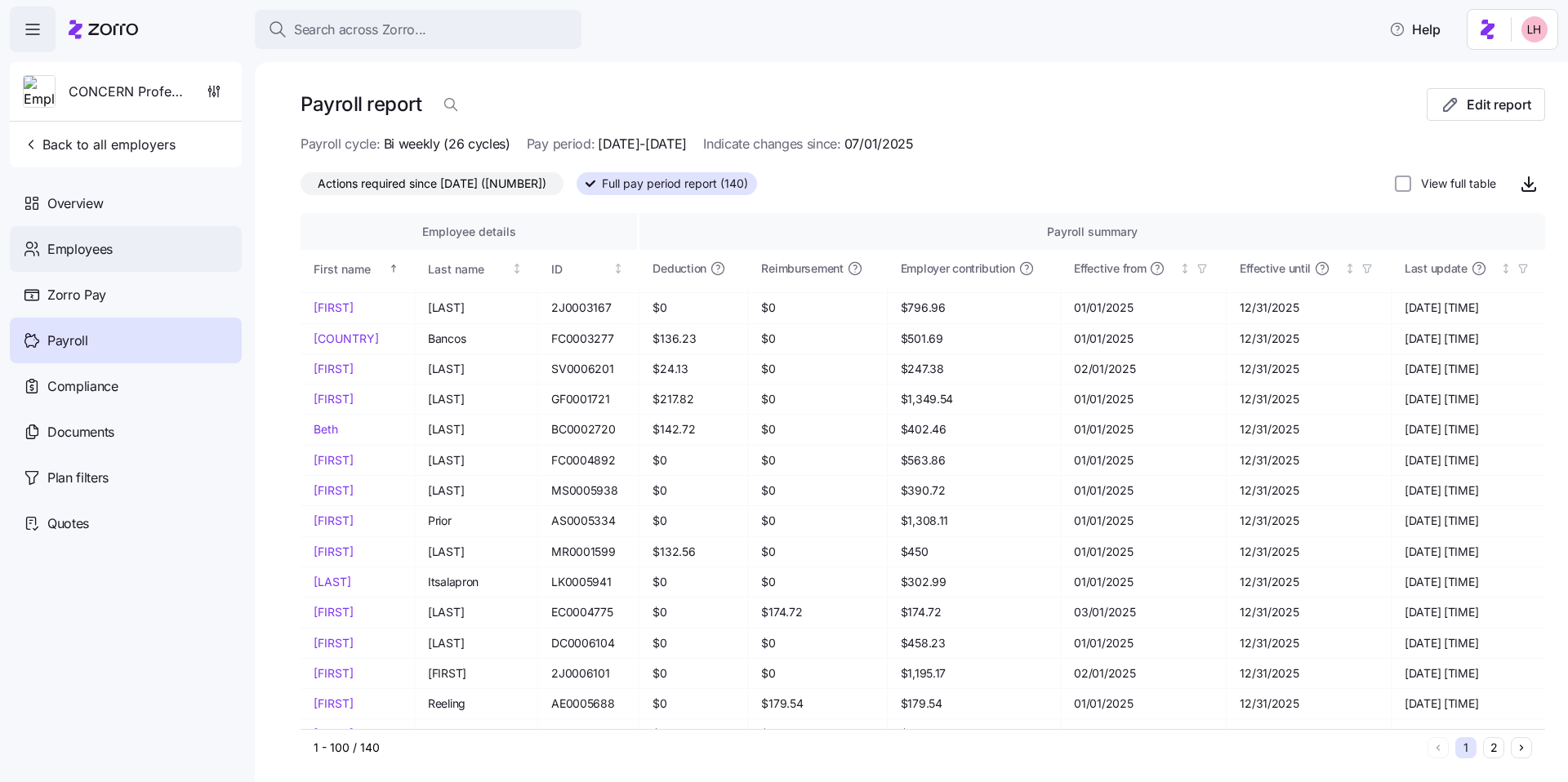 click on "Employees" at bounding box center (80, 249) 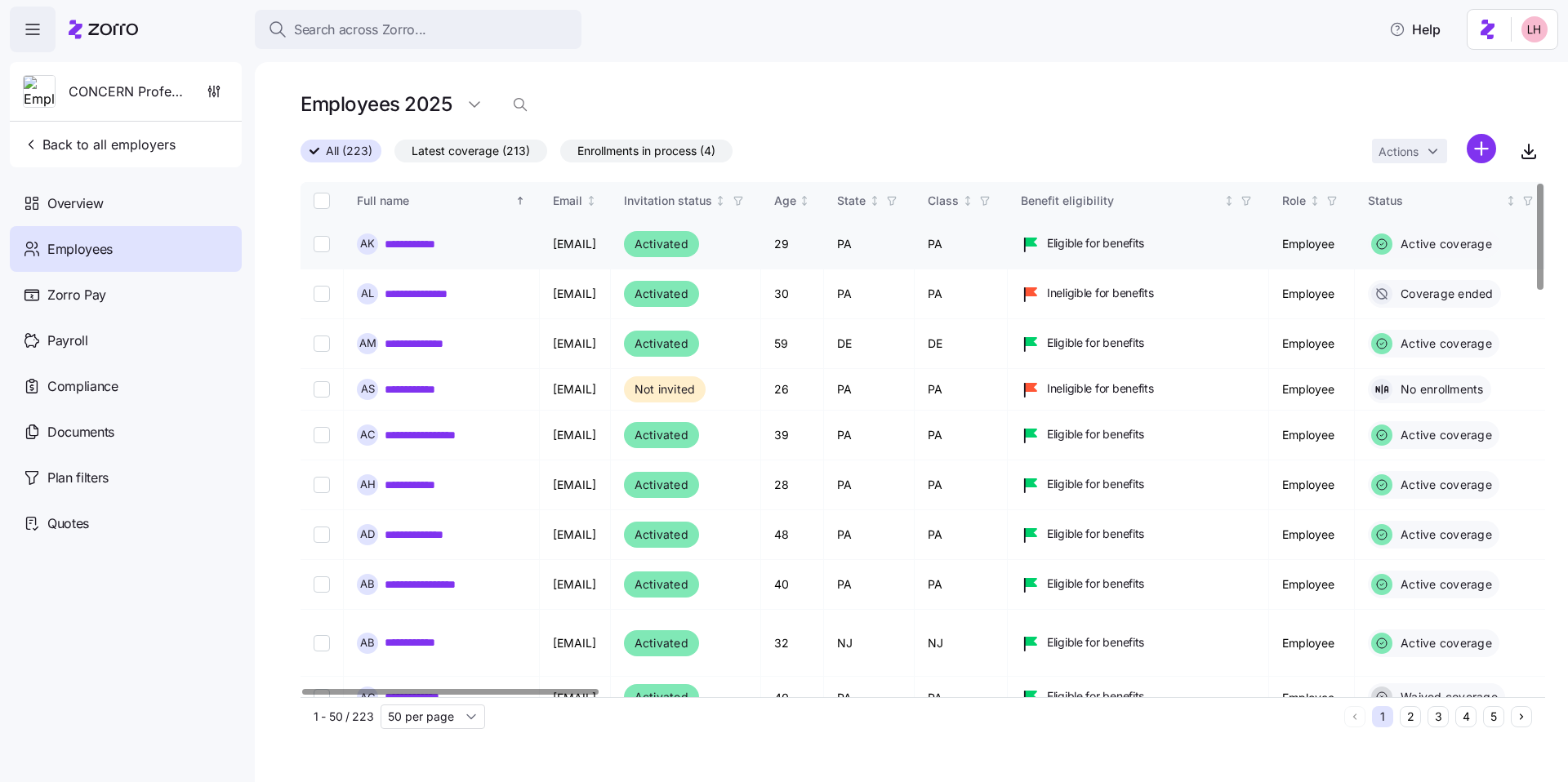 click on "**********" at bounding box center [421, 244] 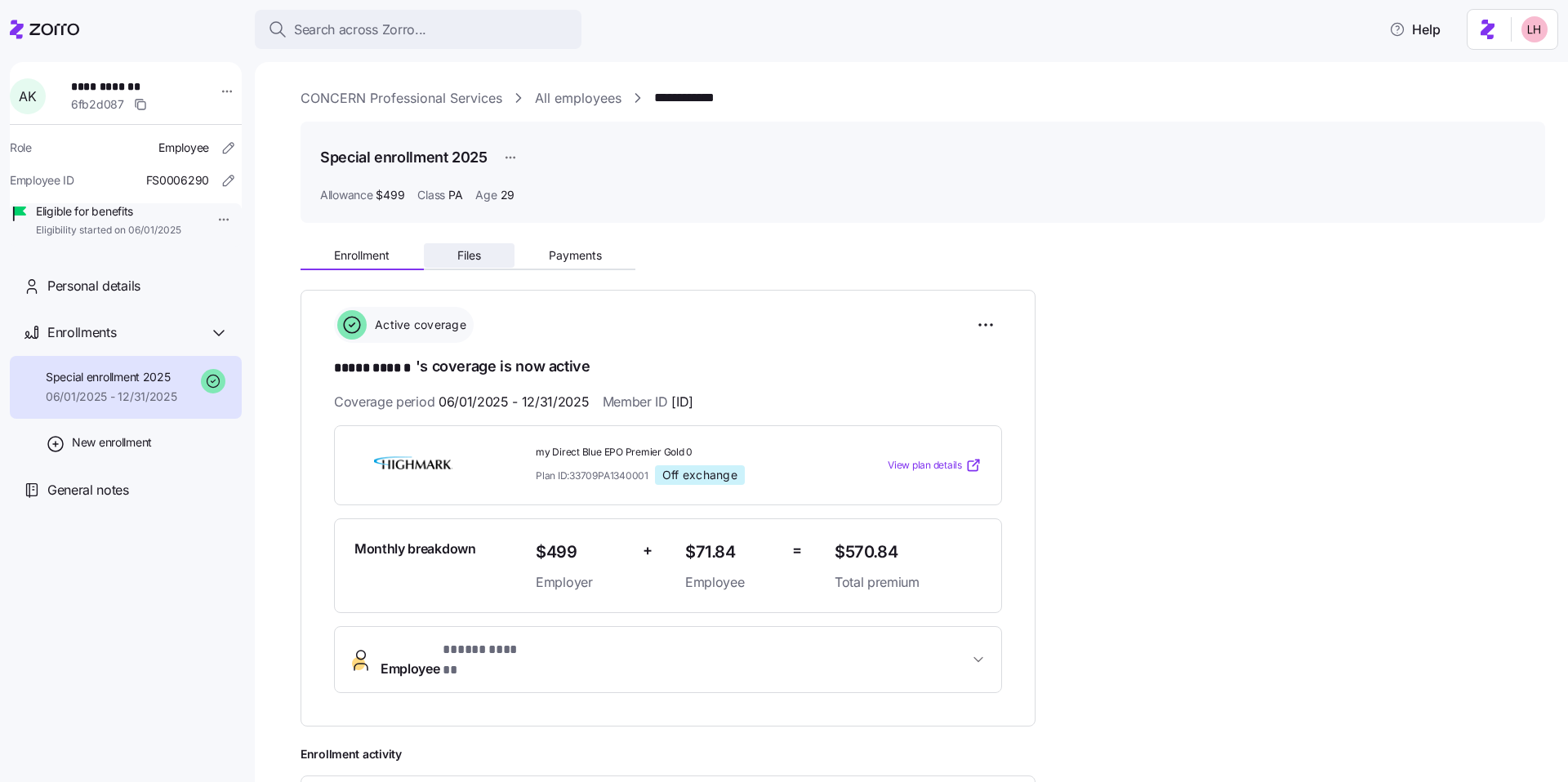 click on "Files" at bounding box center [470, 255] 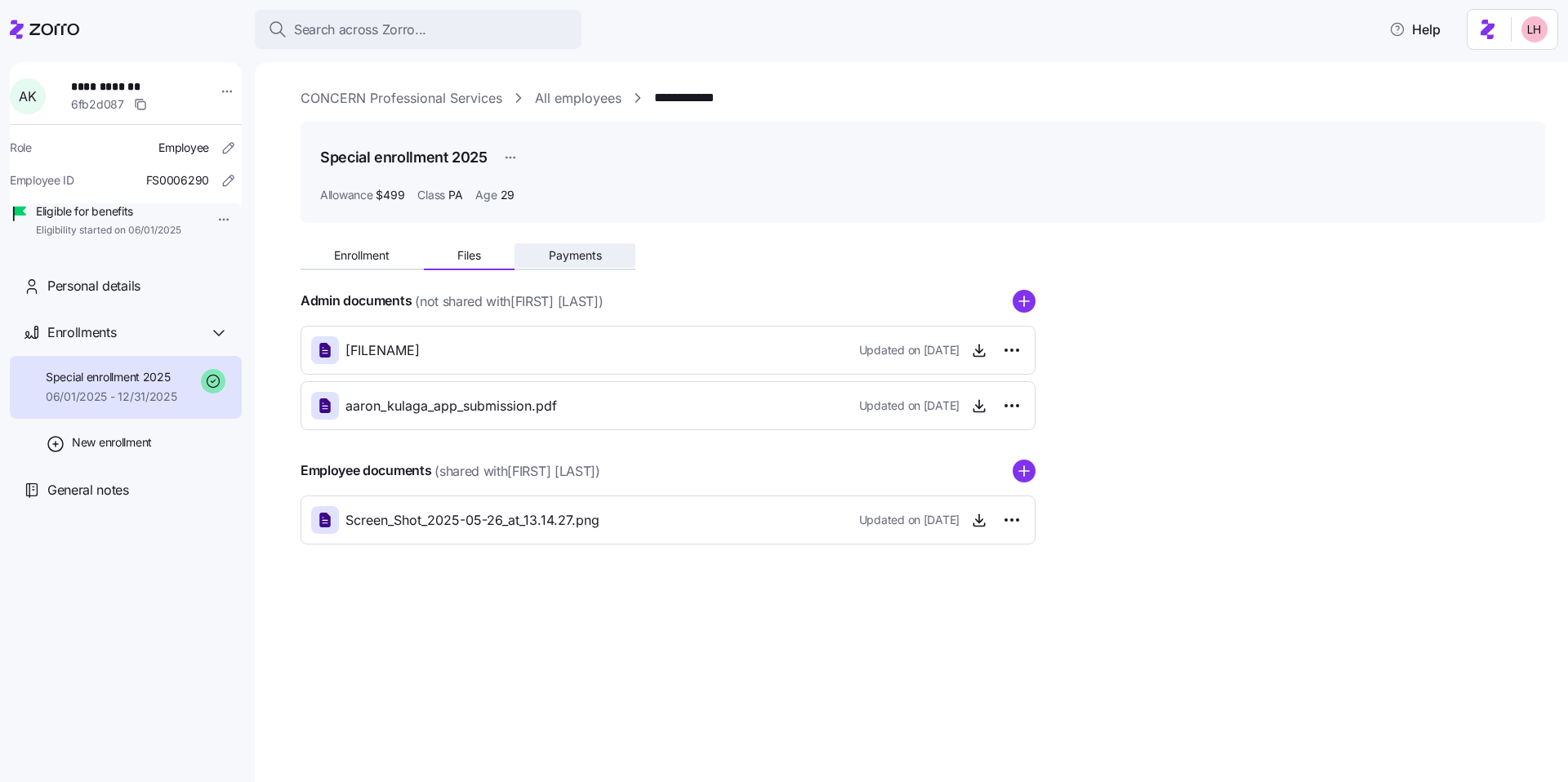 click on "Payments" at bounding box center [575, 255] 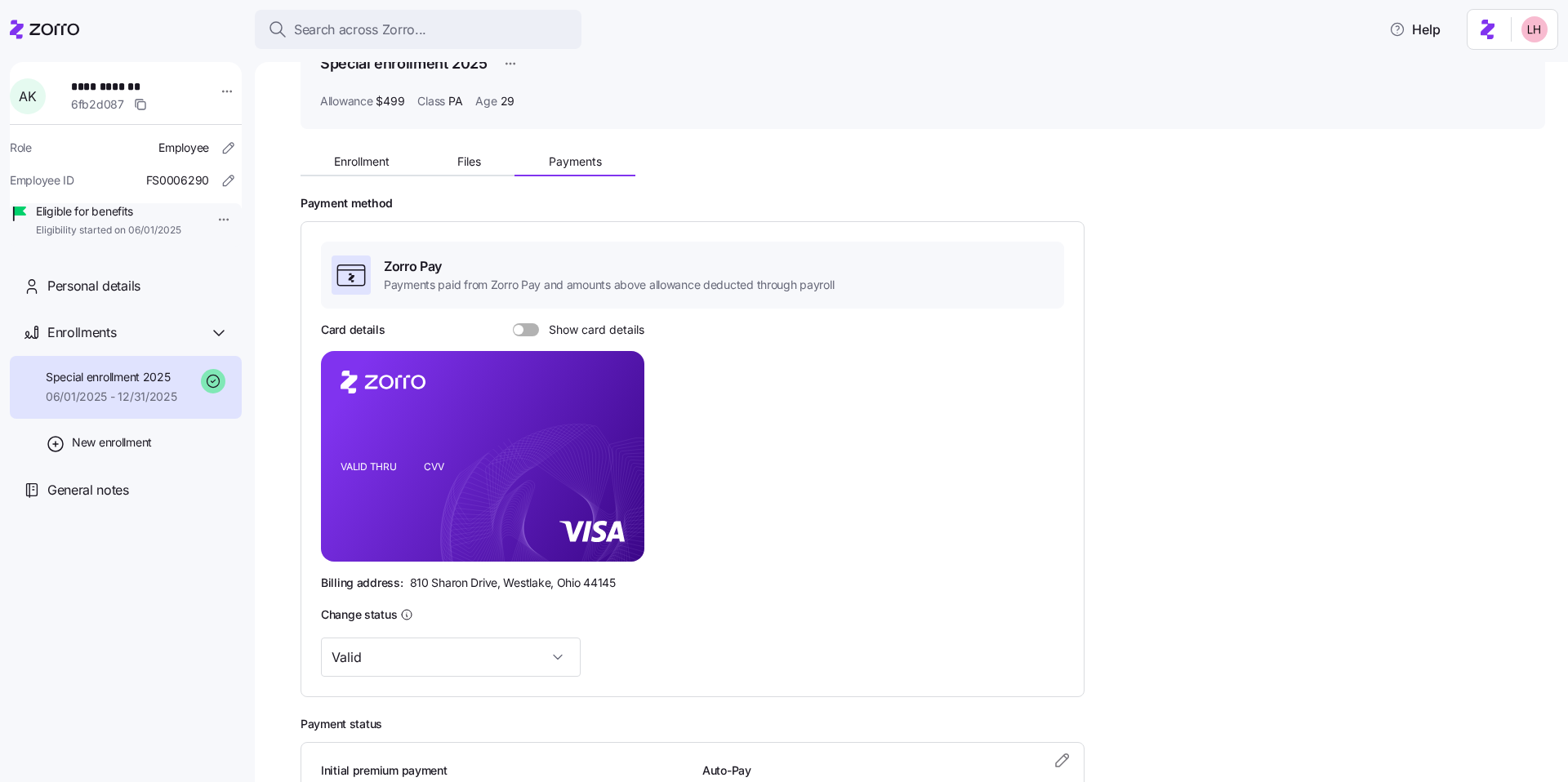 scroll, scrollTop: 108, scrollLeft: 0, axis: vertical 